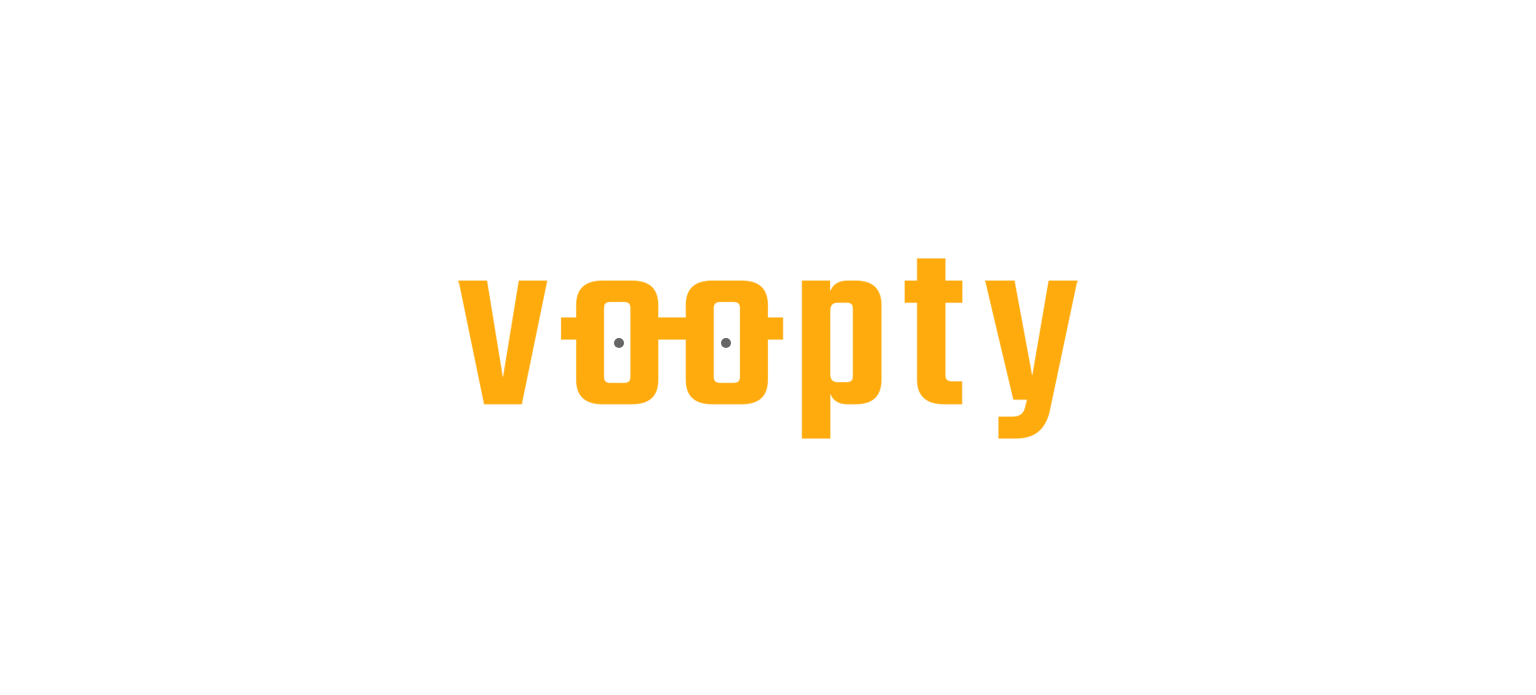 scroll, scrollTop: 0, scrollLeft: 0, axis: both 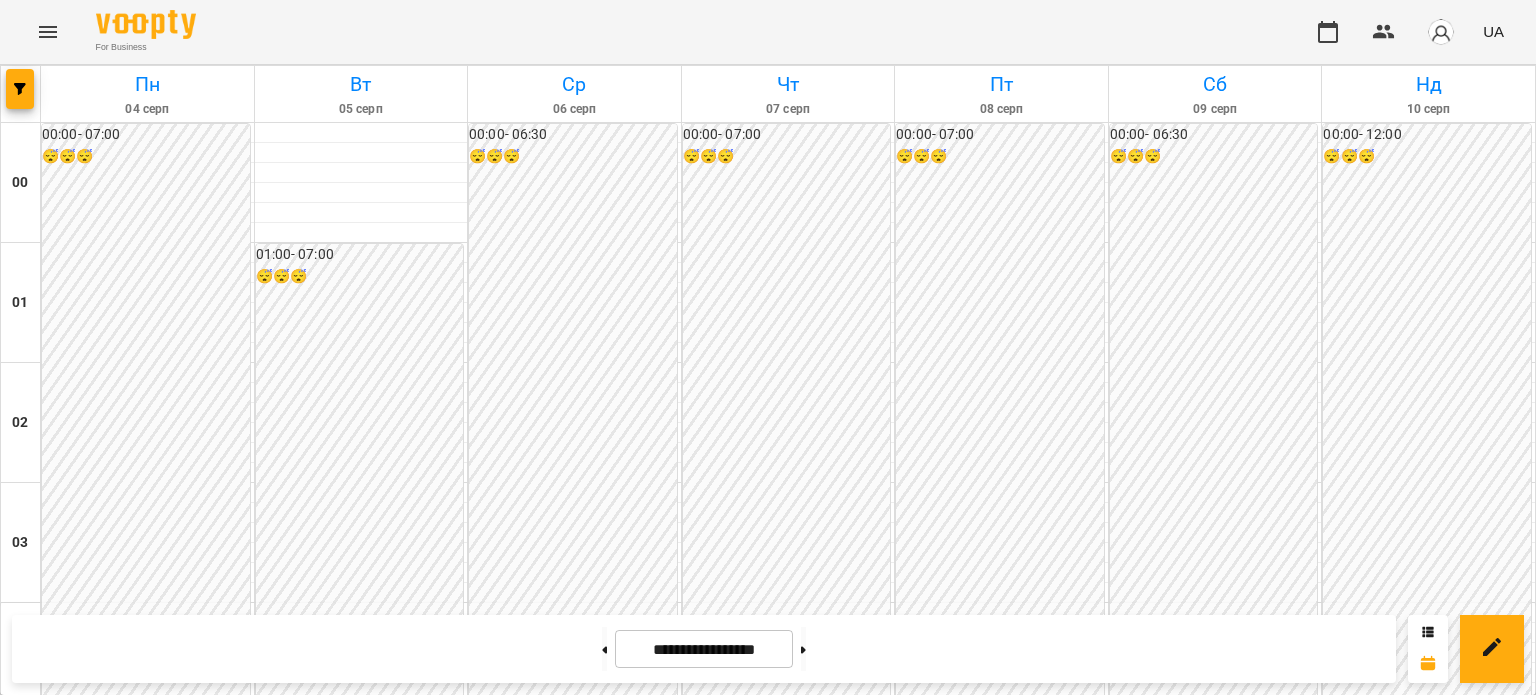 click 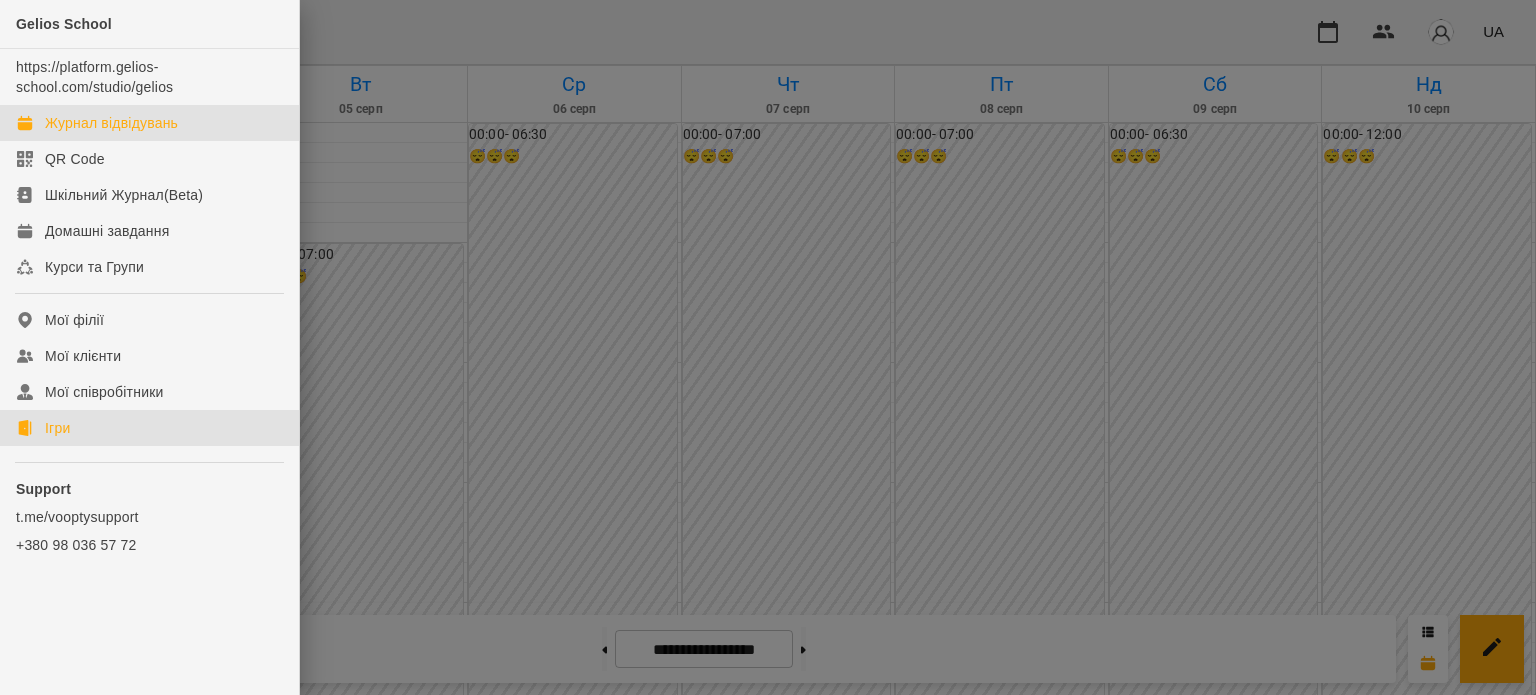 click on "Ігри" at bounding box center [57, 428] 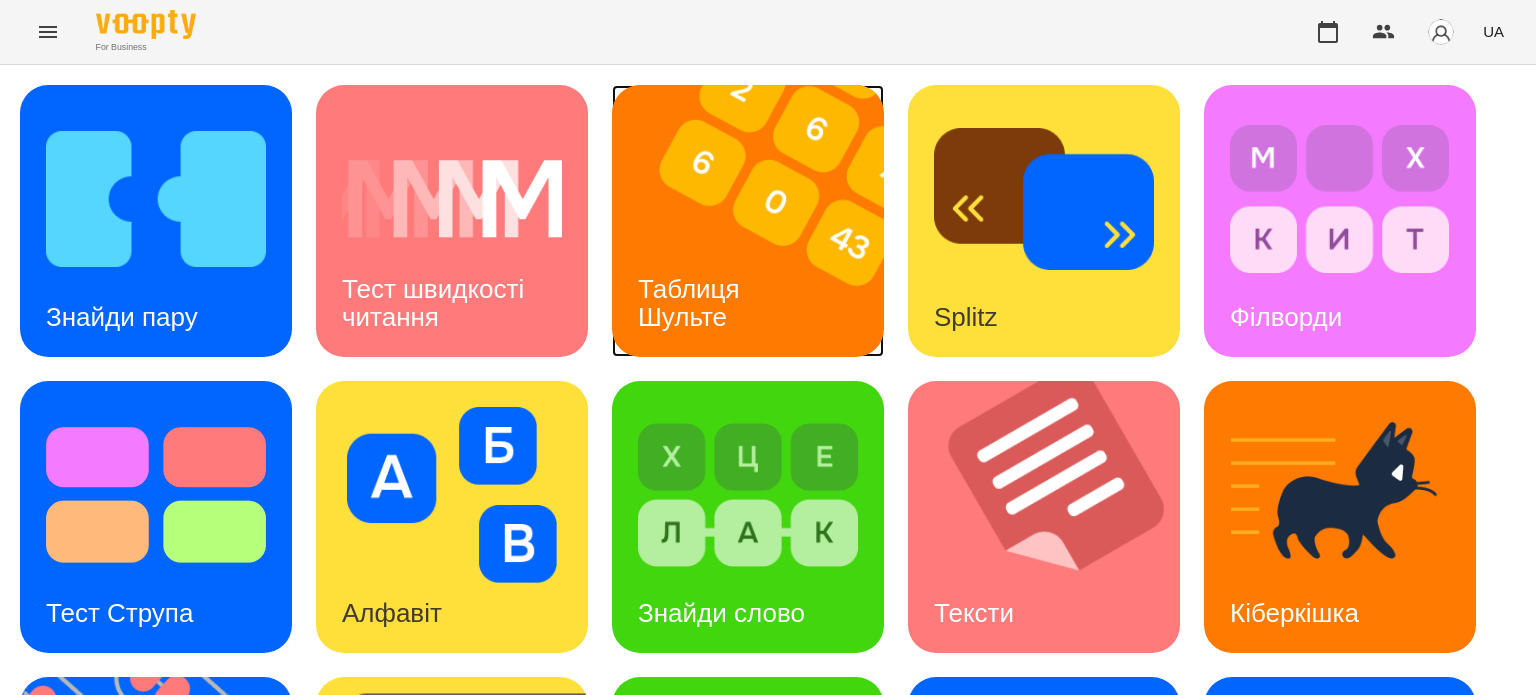 click on "Таблиця
Шульте" at bounding box center [692, 303] 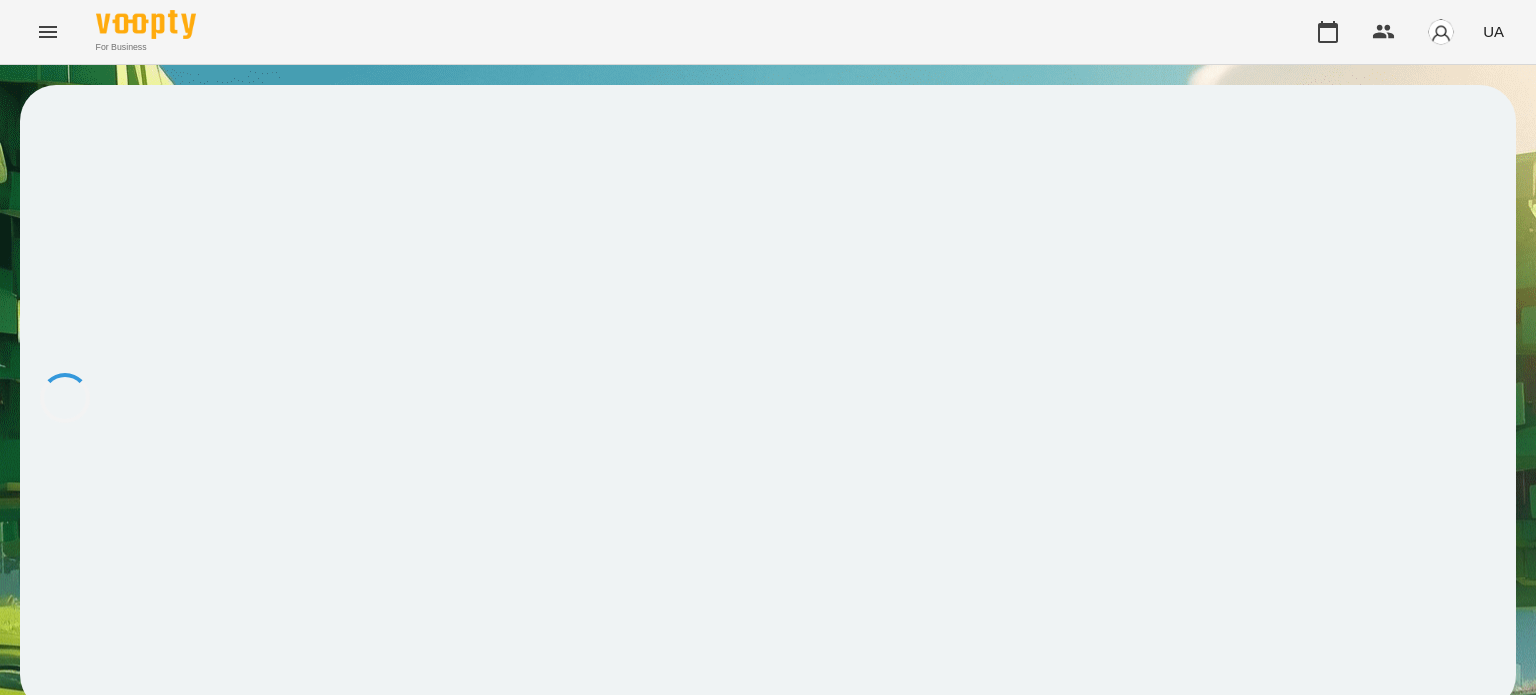 click at bounding box center [768, 398] 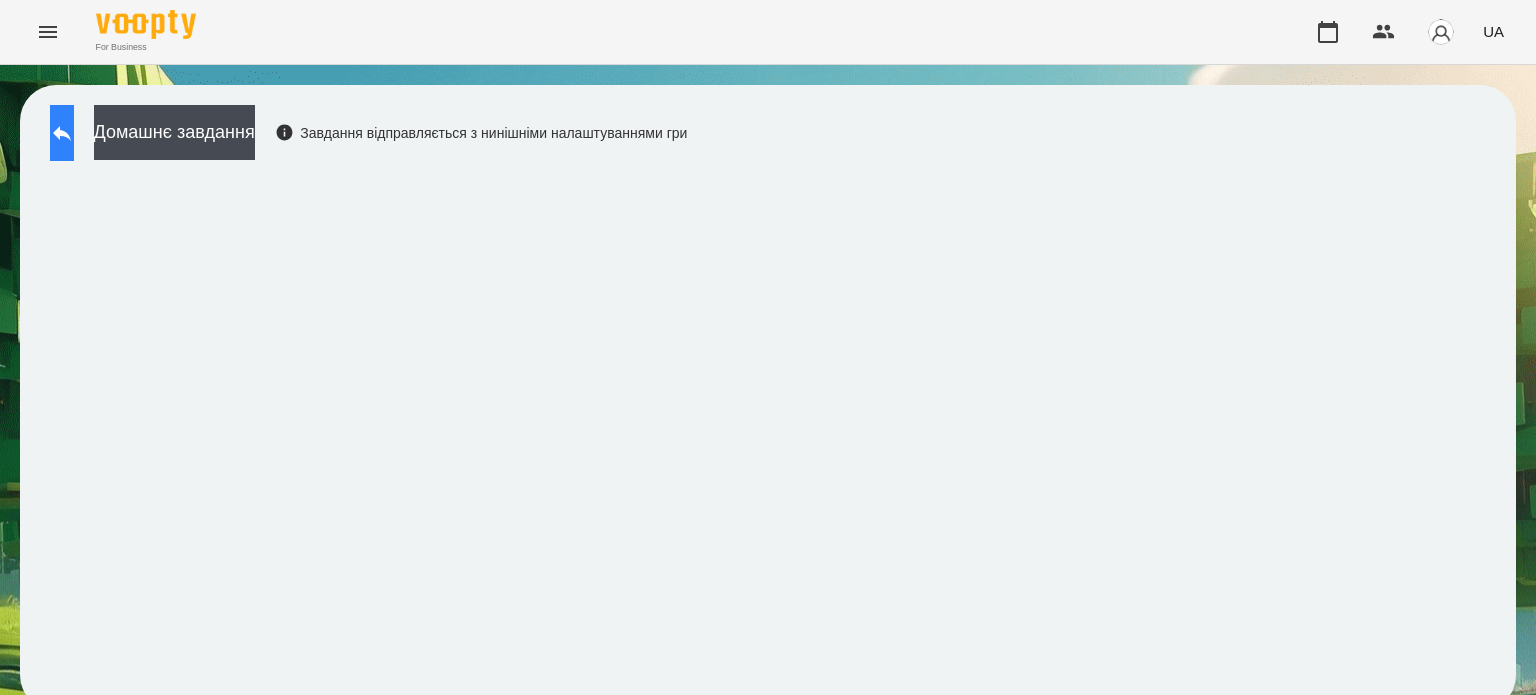 click 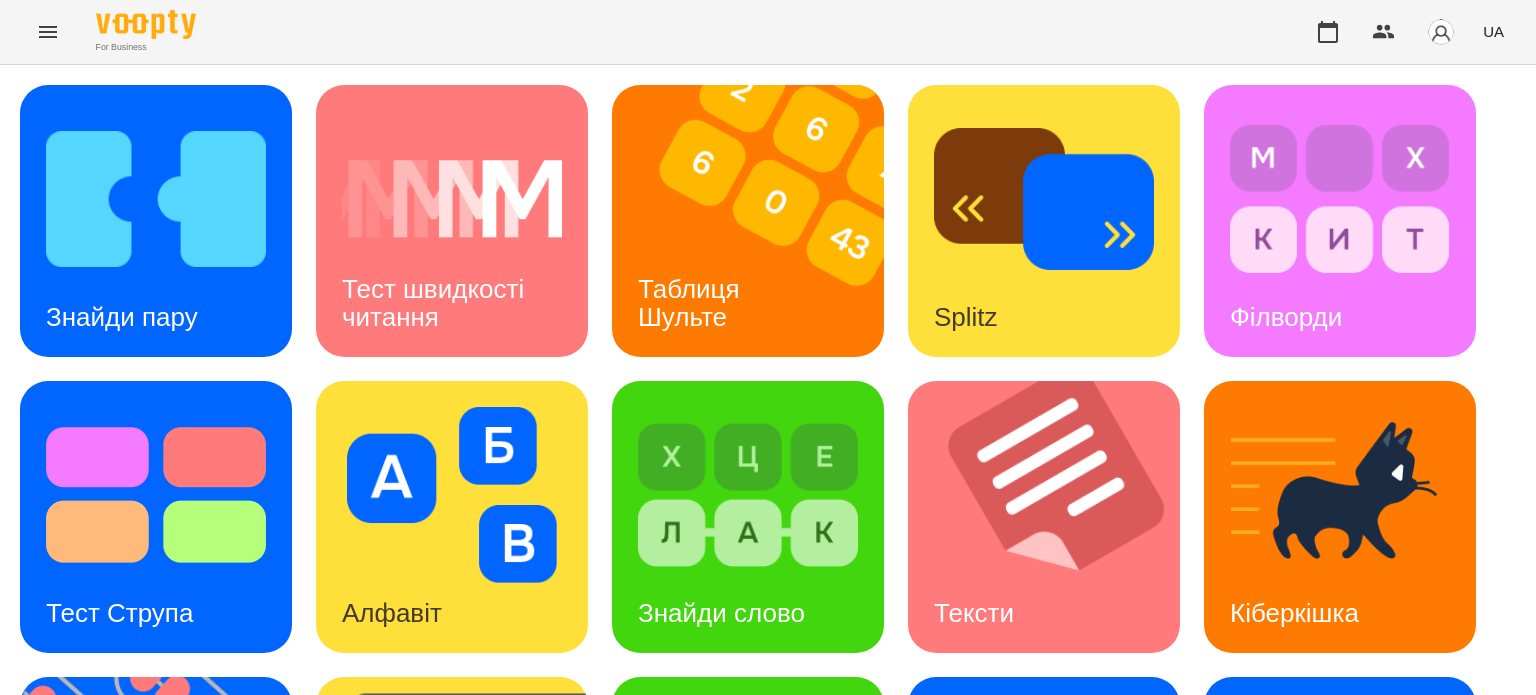 scroll, scrollTop: 569, scrollLeft: 0, axis: vertical 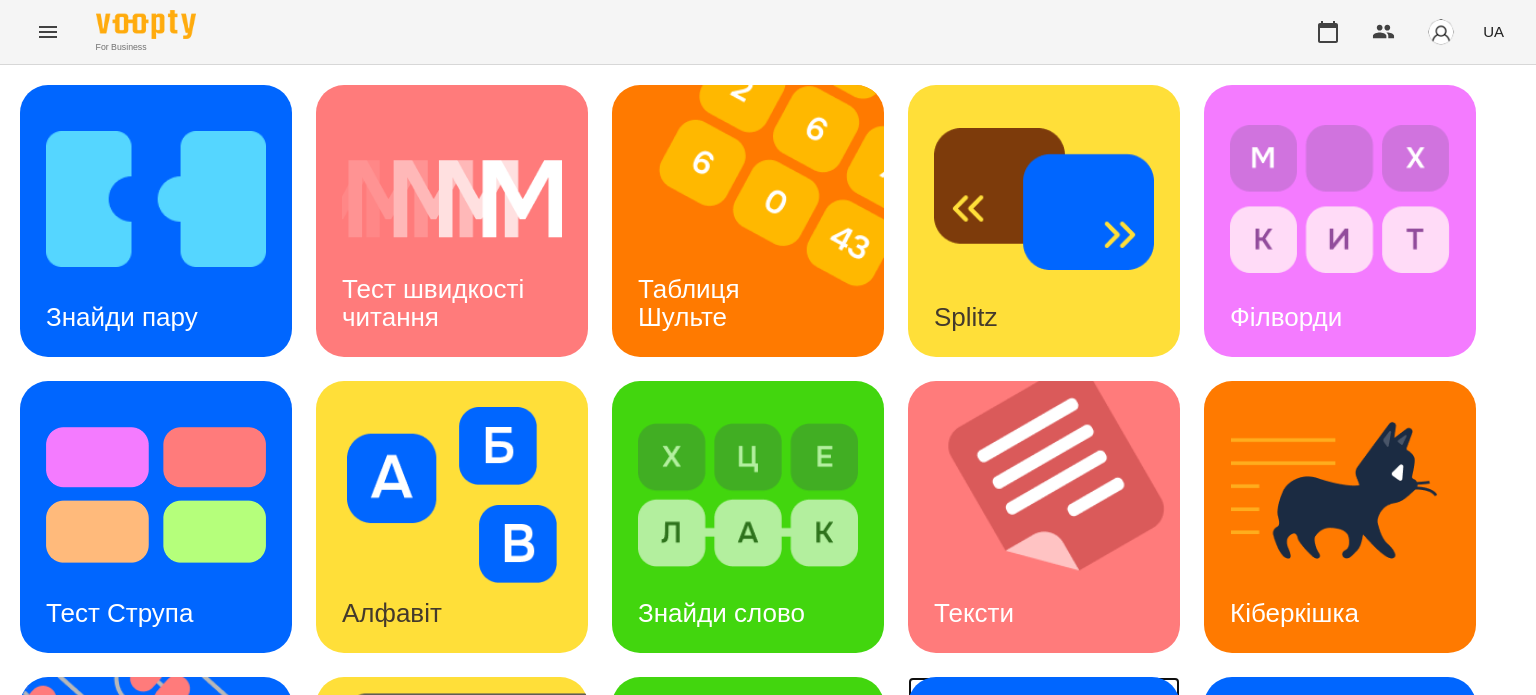 click at bounding box center [1044, 791] 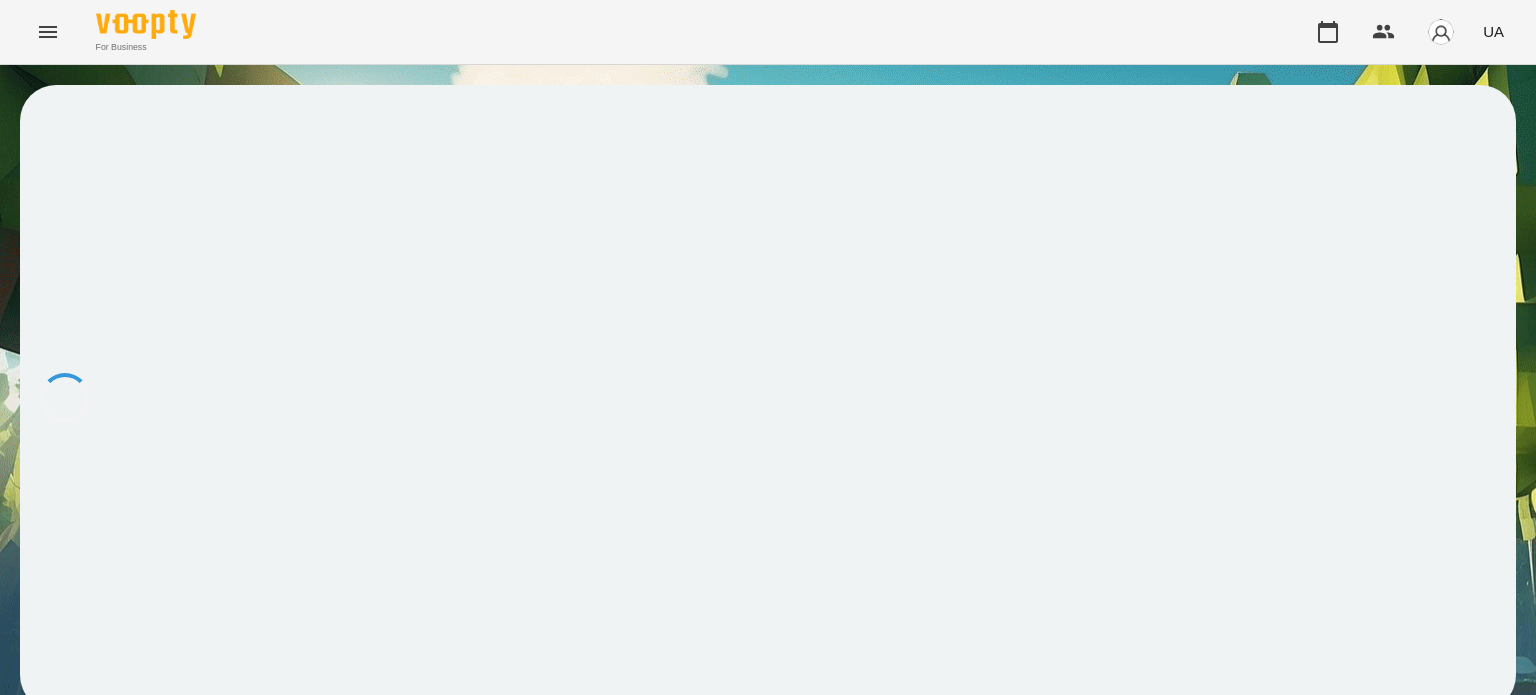 scroll, scrollTop: 0, scrollLeft: 0, axis: both 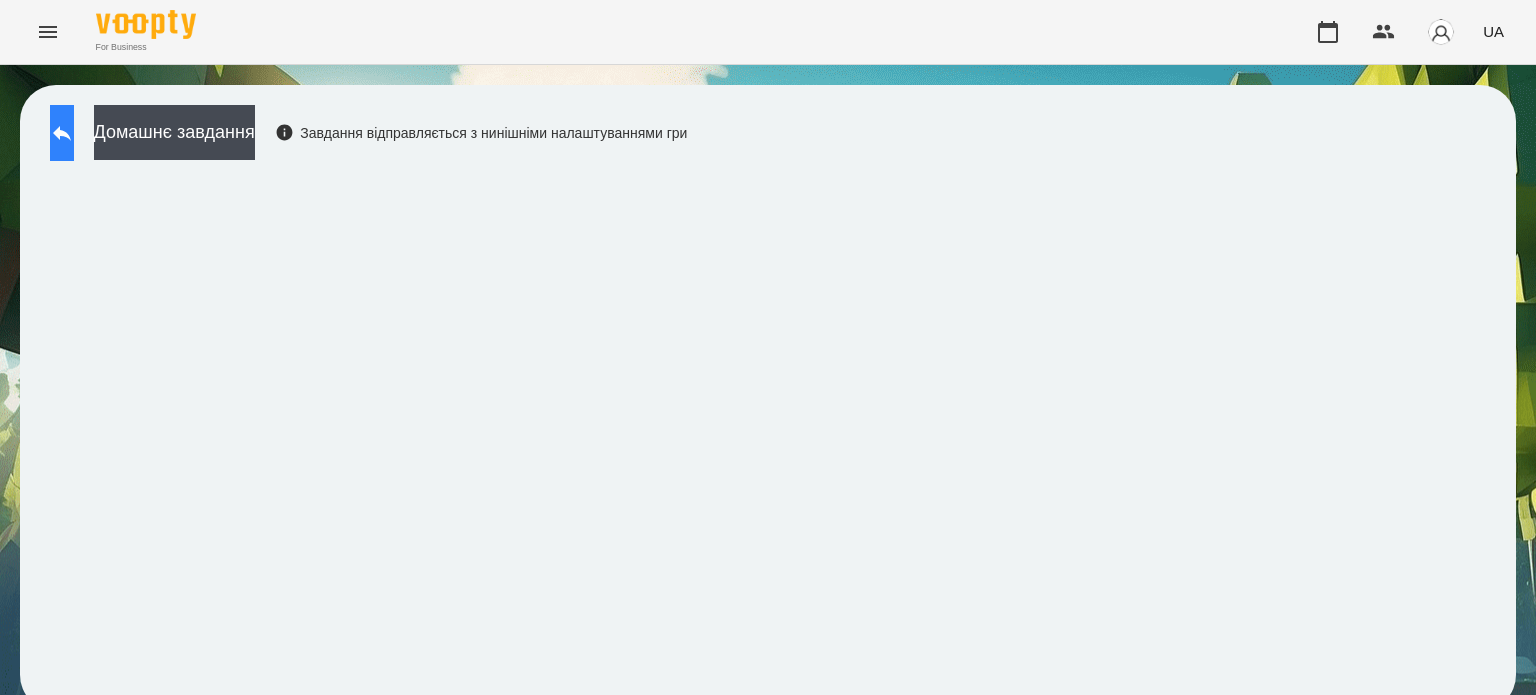 click 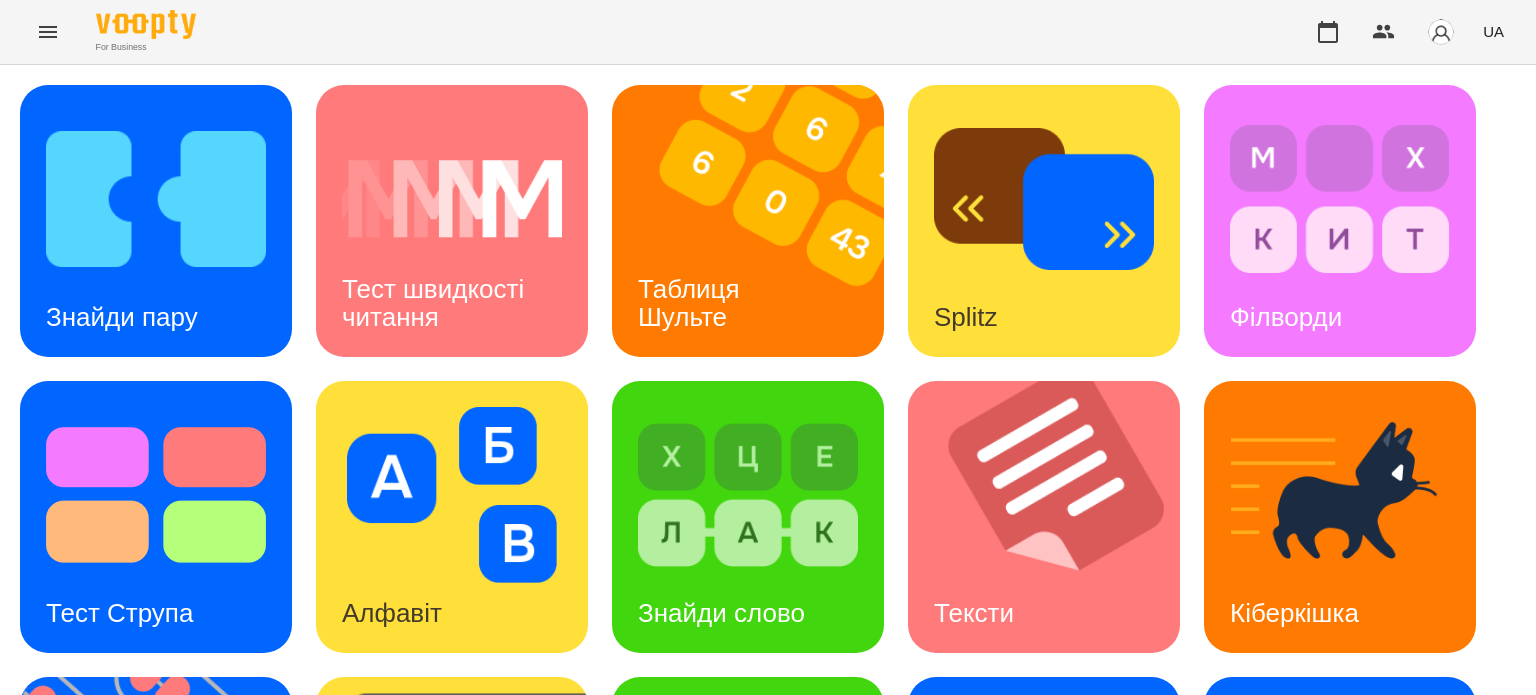 scroll, scrollTop: 569, scrollLeft: 0, axis: vertical 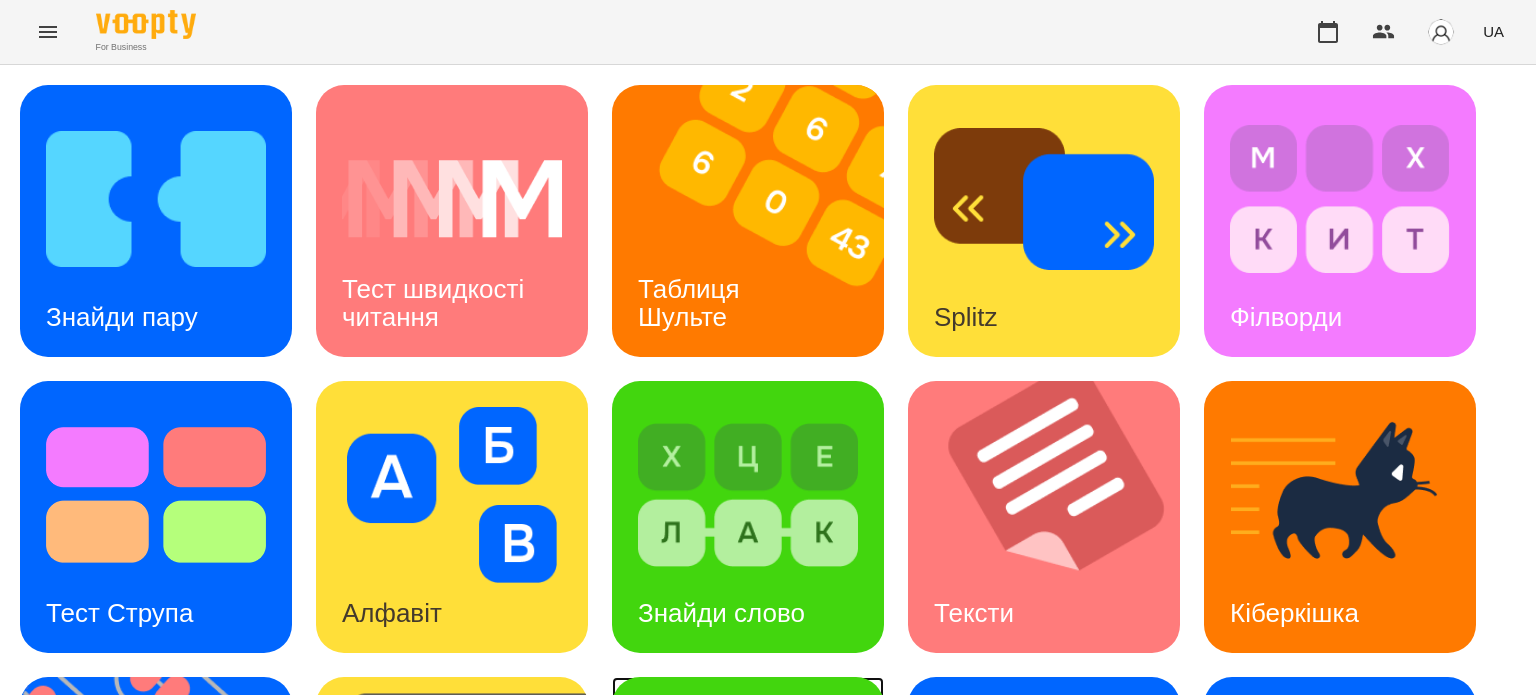click on "Знайди
Кіберкішку" at bounding box center (701, 895) 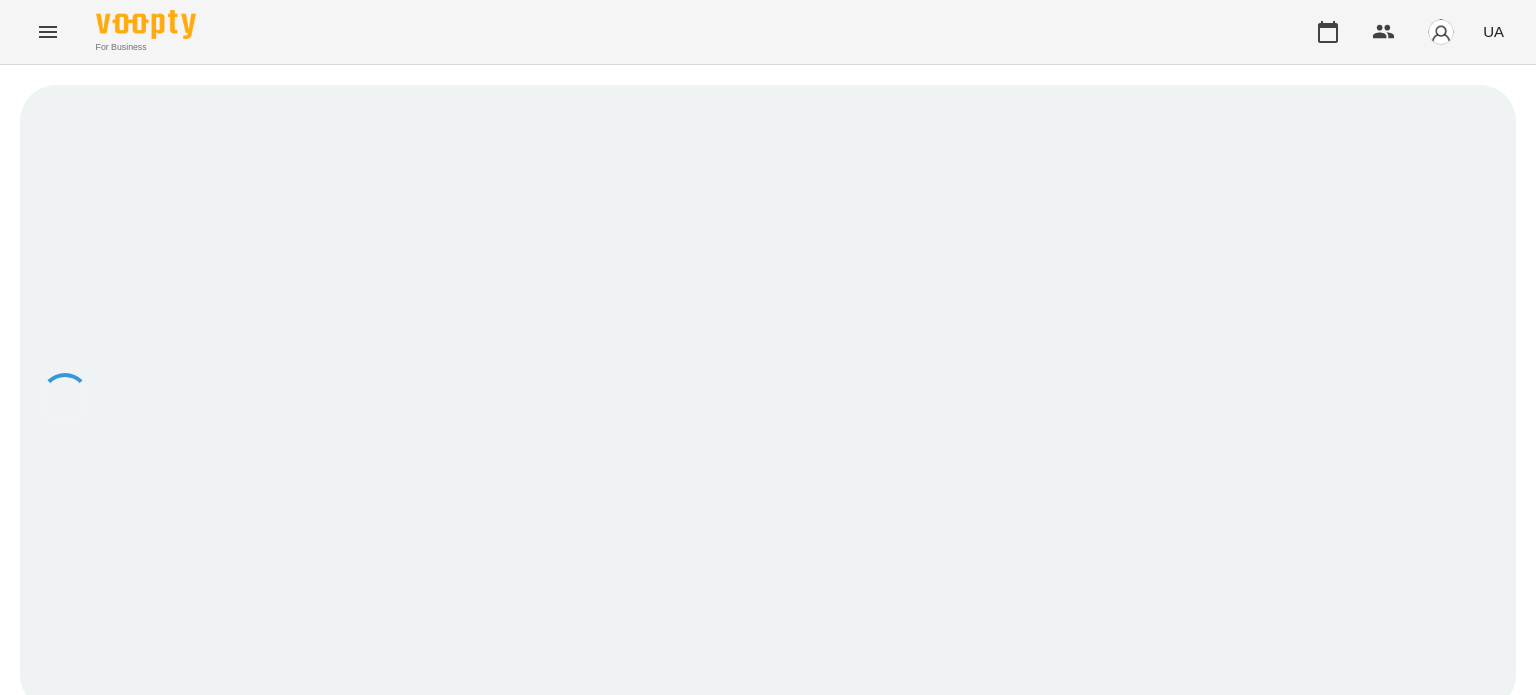 scroll, scrollTop: 0, scrollLeft: 0, axis: both 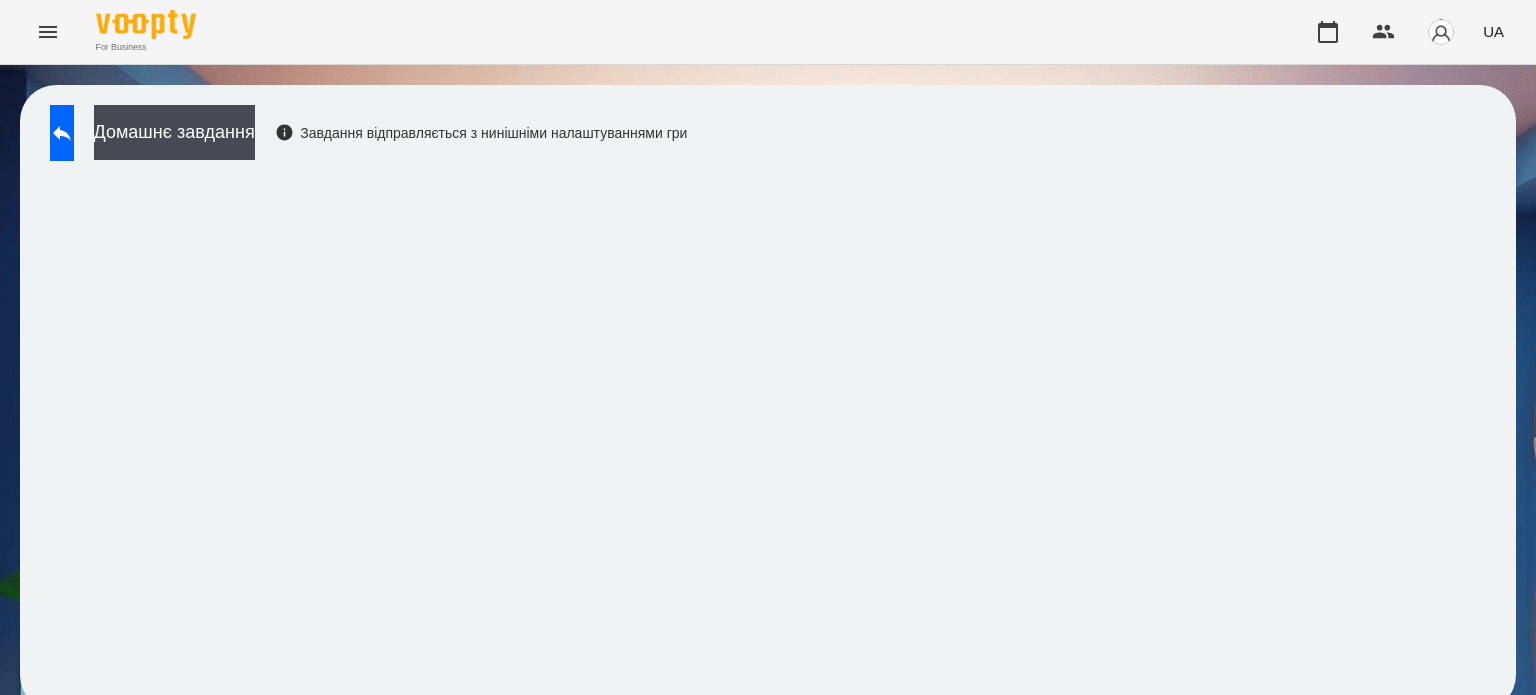 drag, startPoint x: 764, startPoint y: 171, endPoint x: 719, endPoint y: 158, distance: 46.840153 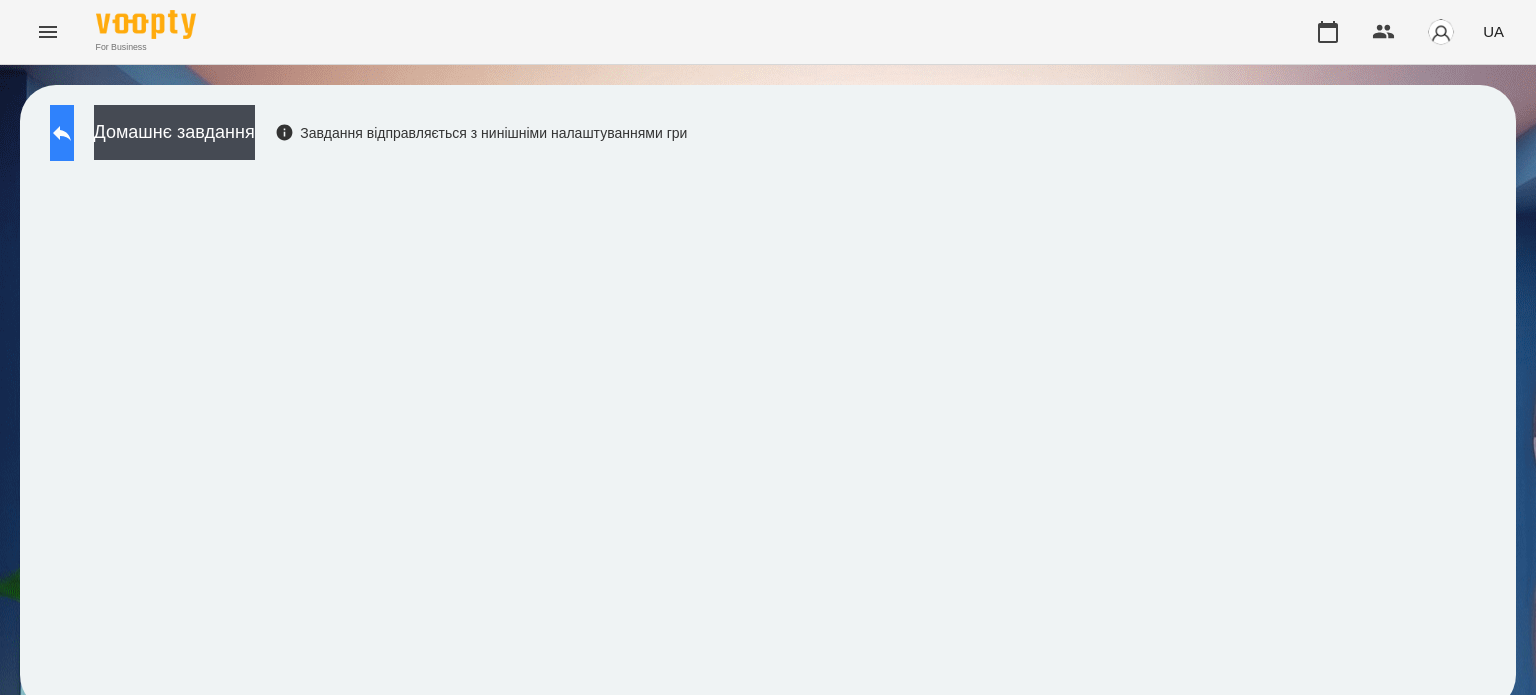 click 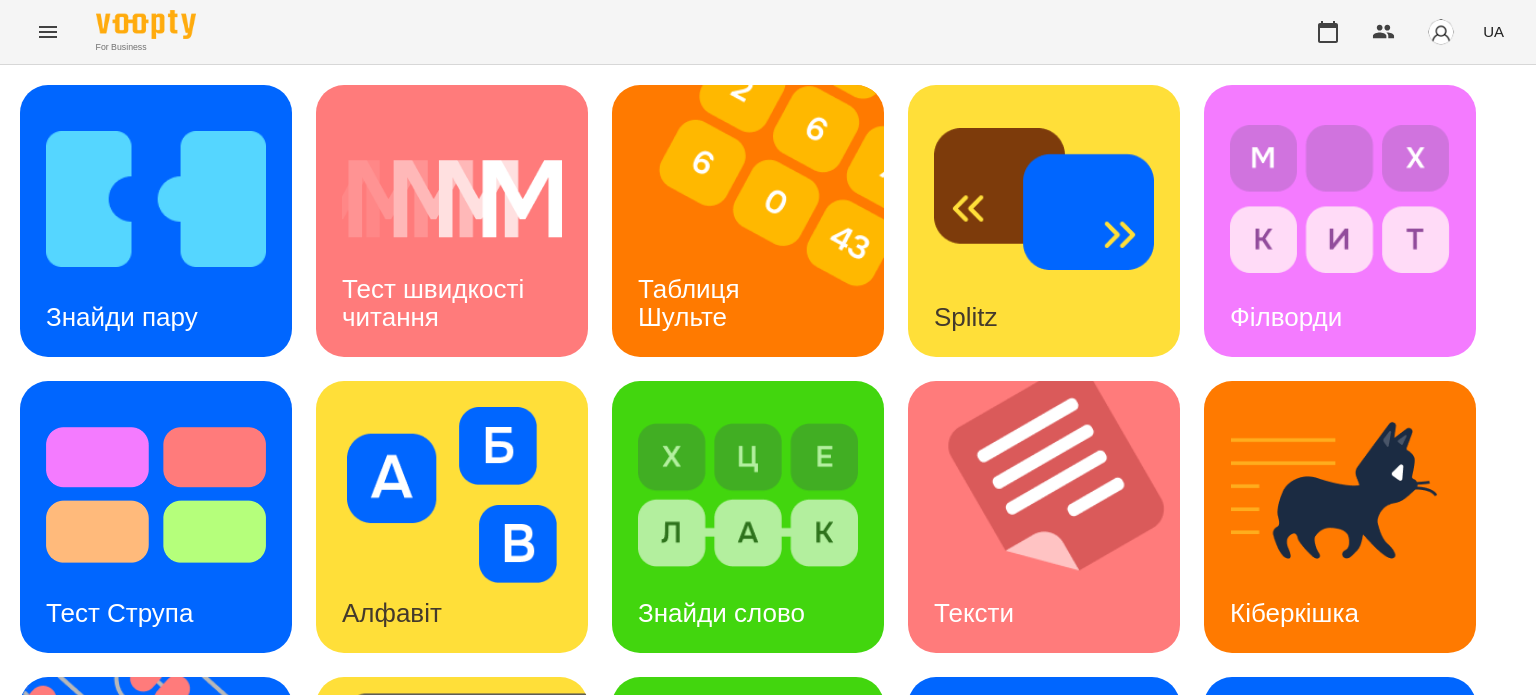scroll, scrollTop: 152, scrollLeft: 0, axis: vertical 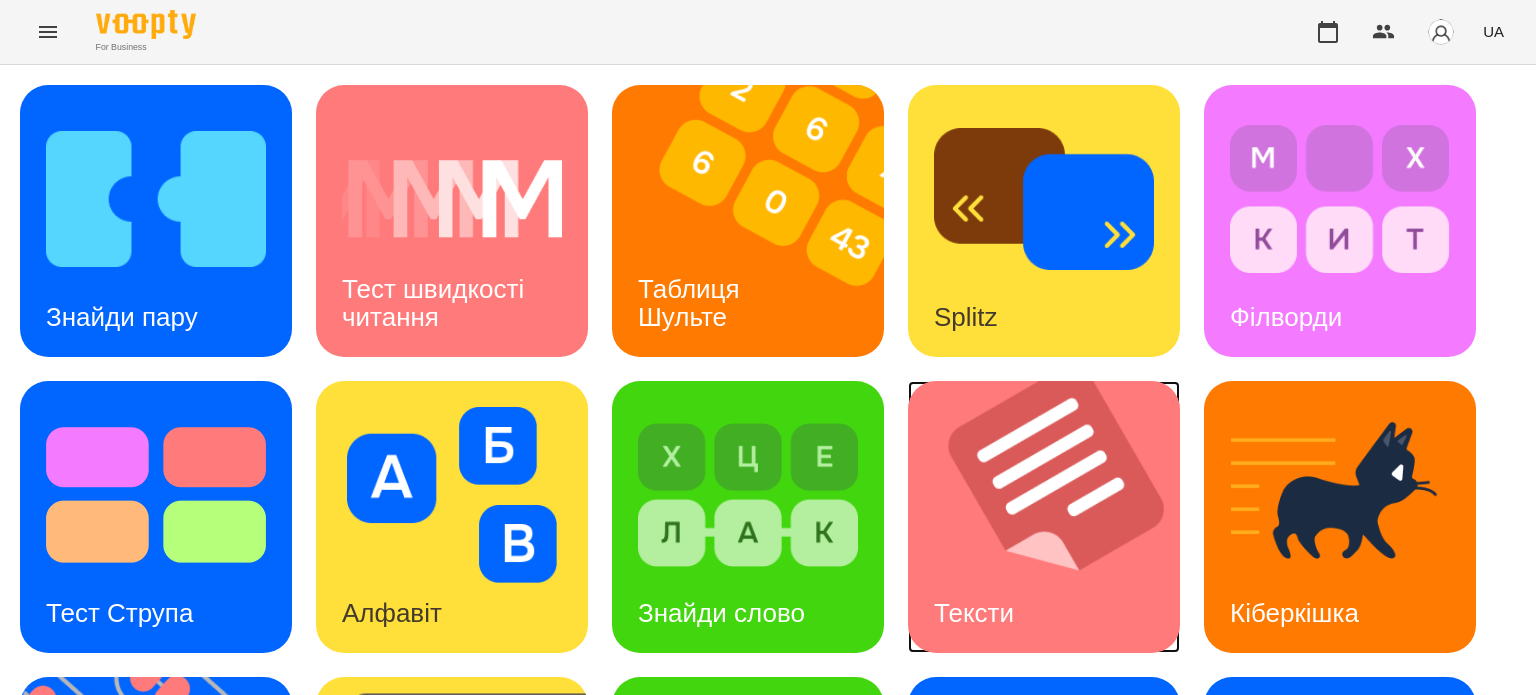 click at bounding box center (1056, 517) 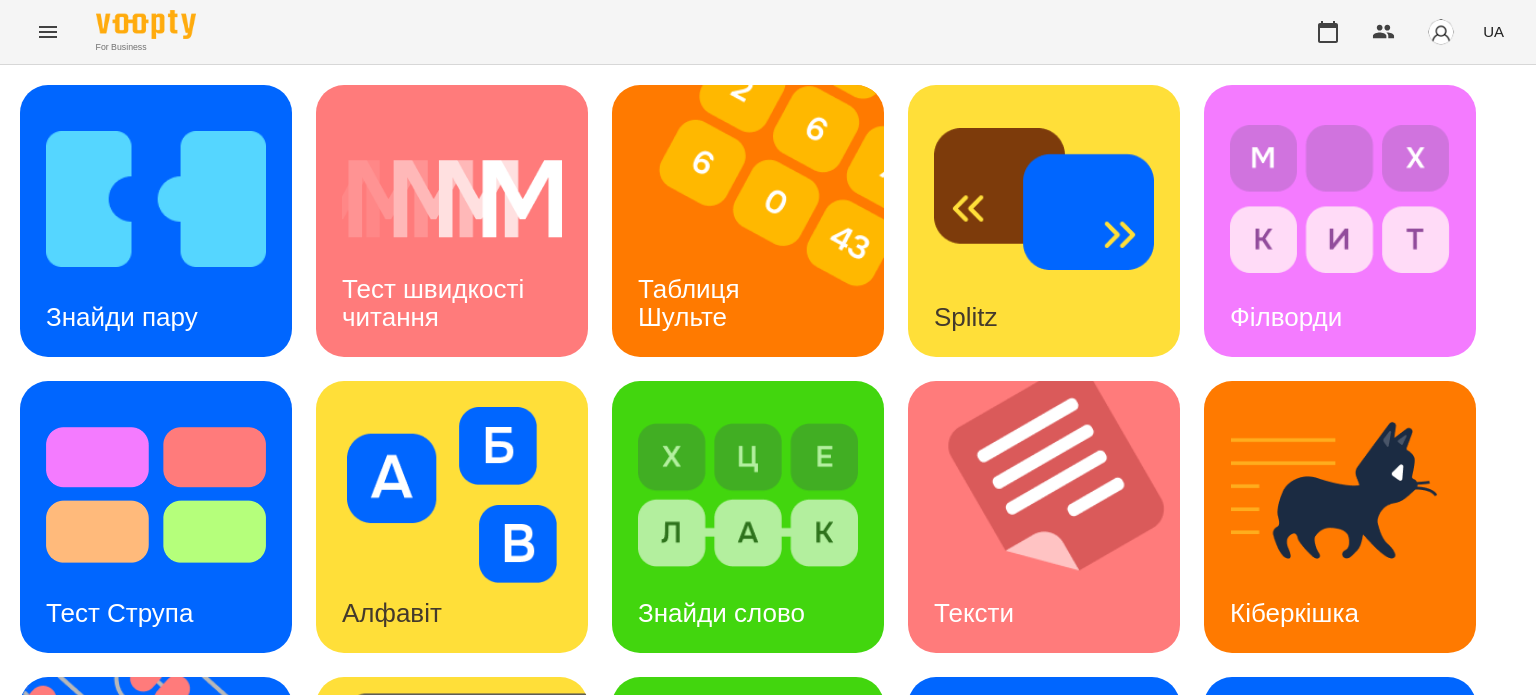 scroll, scrollTop: 0, scrollLeft: 0, axis: both 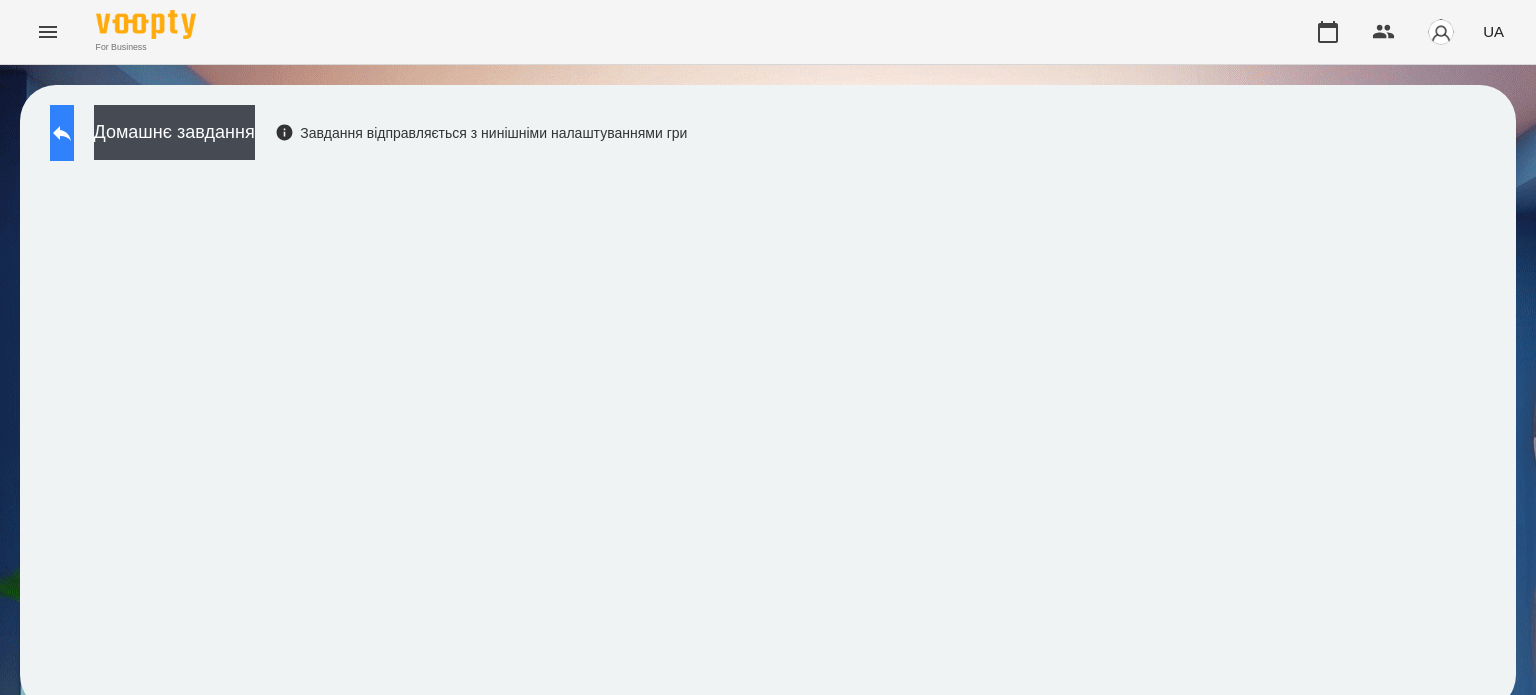 click 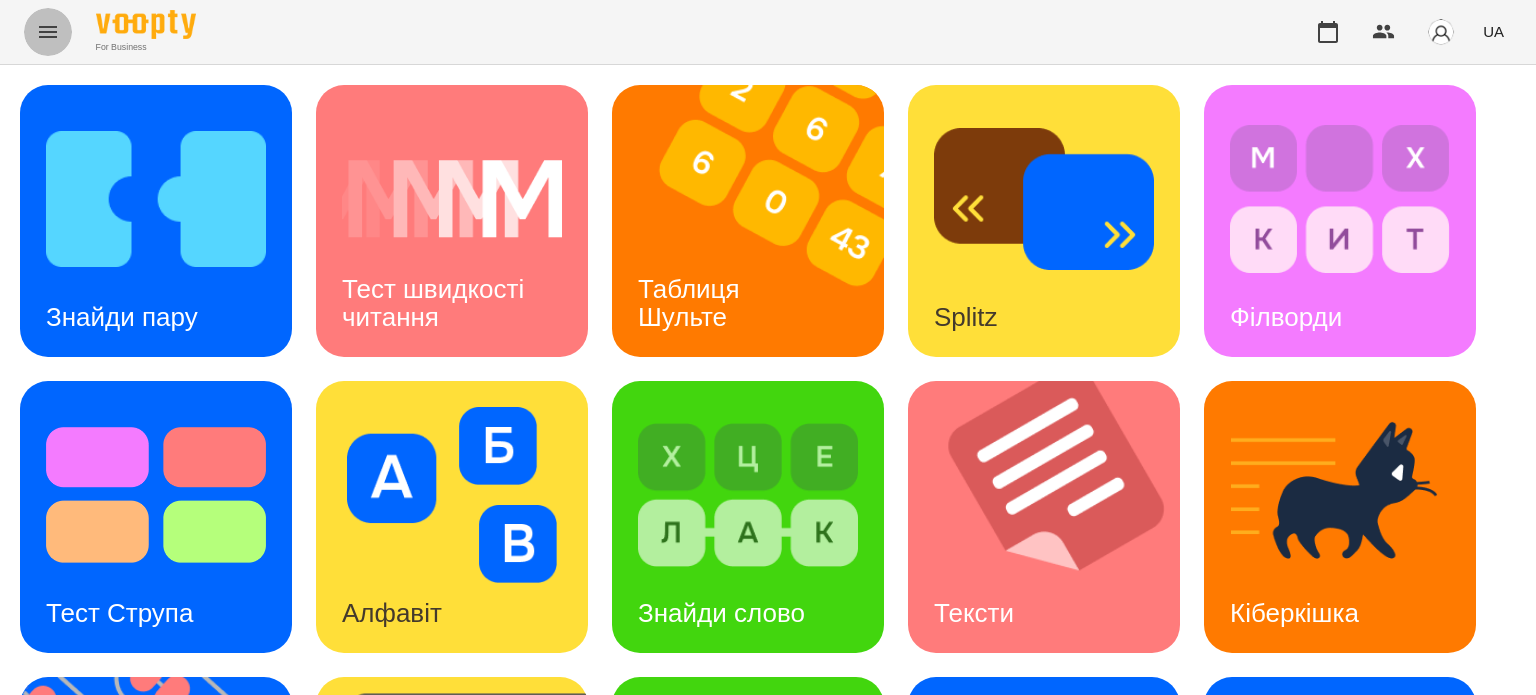click 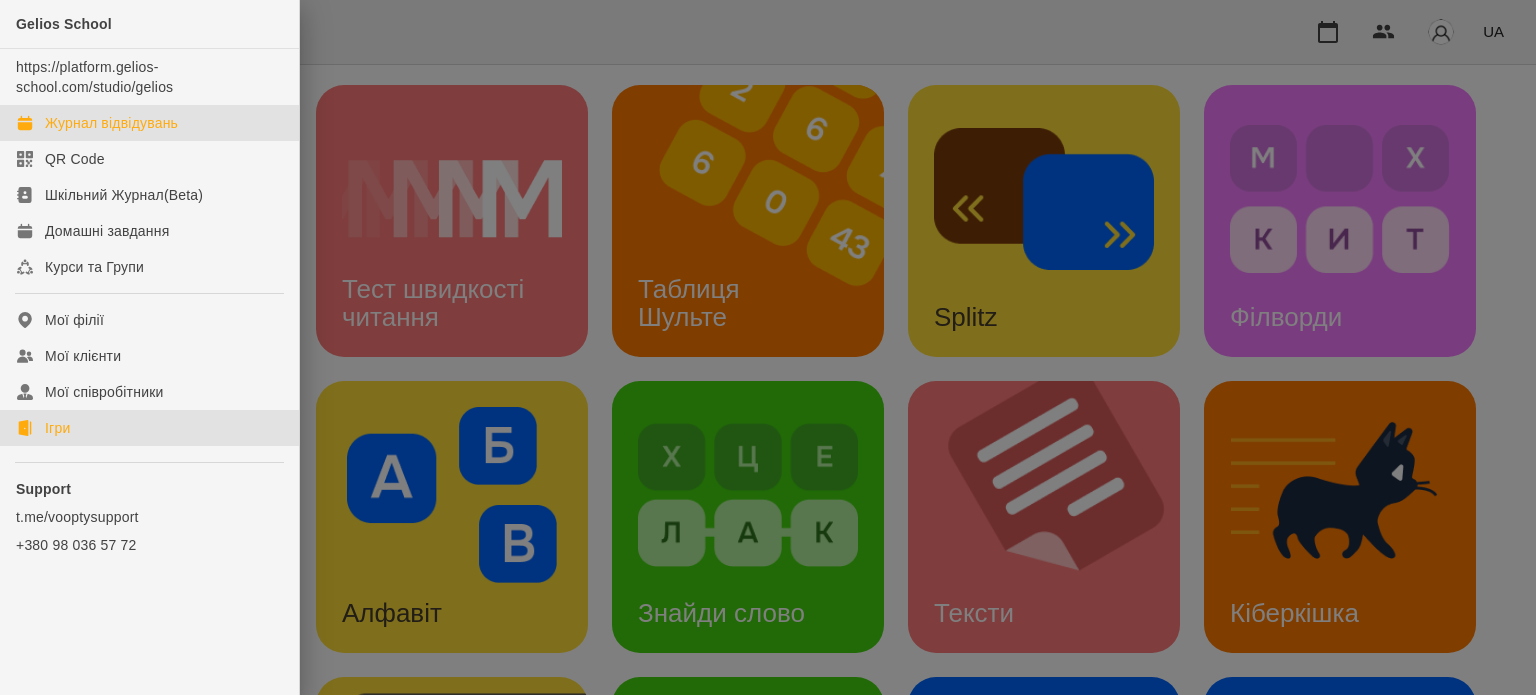 click on "Журнал відвідувань" at bounding box center [111, 123] 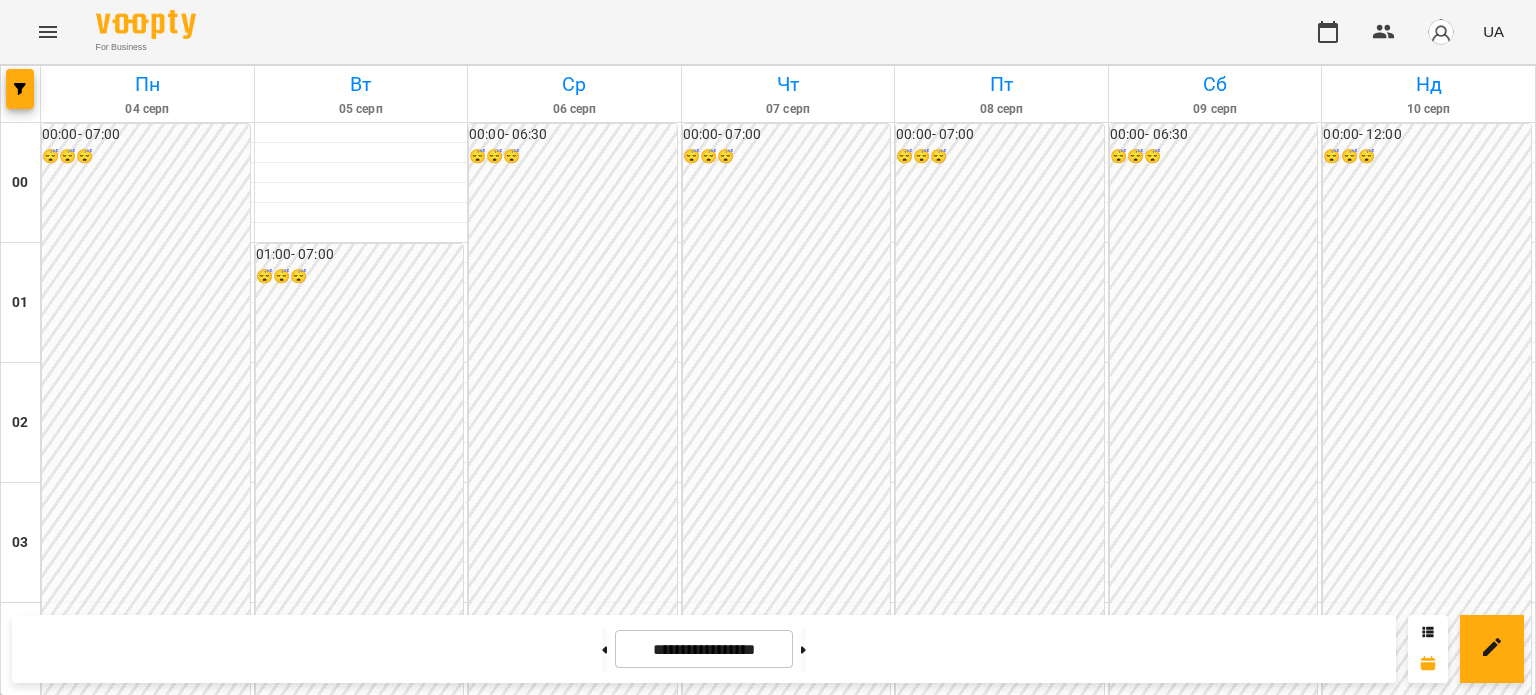 scroll, scrollTop: 1997, scrollLeft: 0, axis: vertical 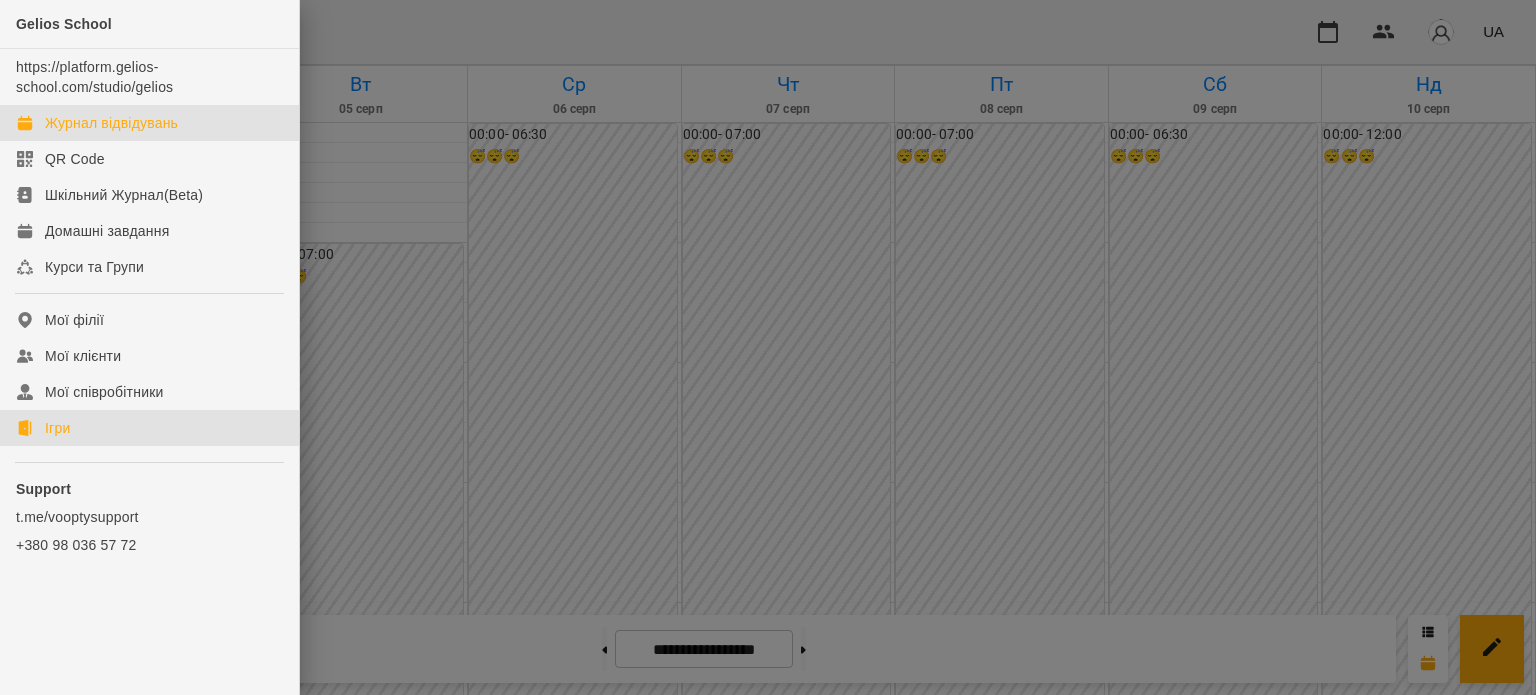 click on "Ігри" at bounding box center (57, 428) 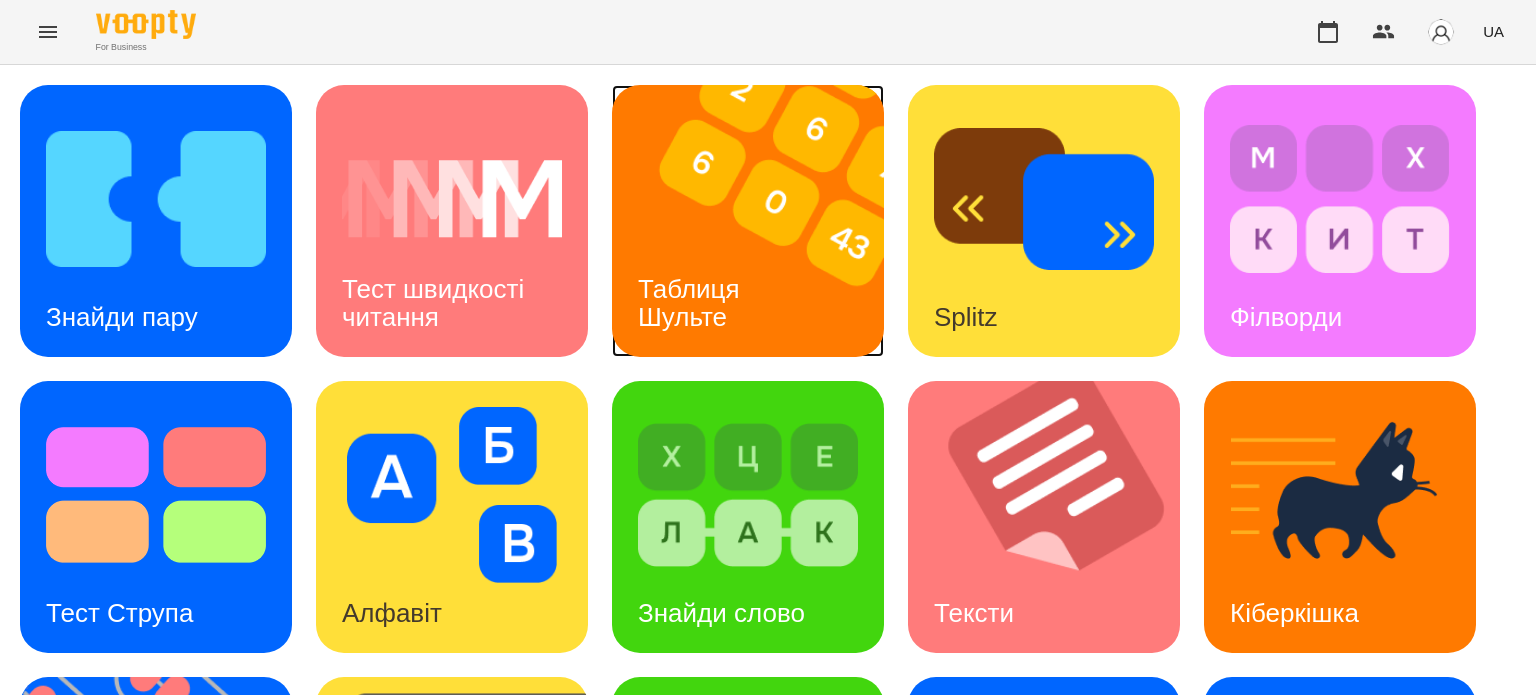 click on "Таблиця
Шульте" at bounding box center (692, 302) 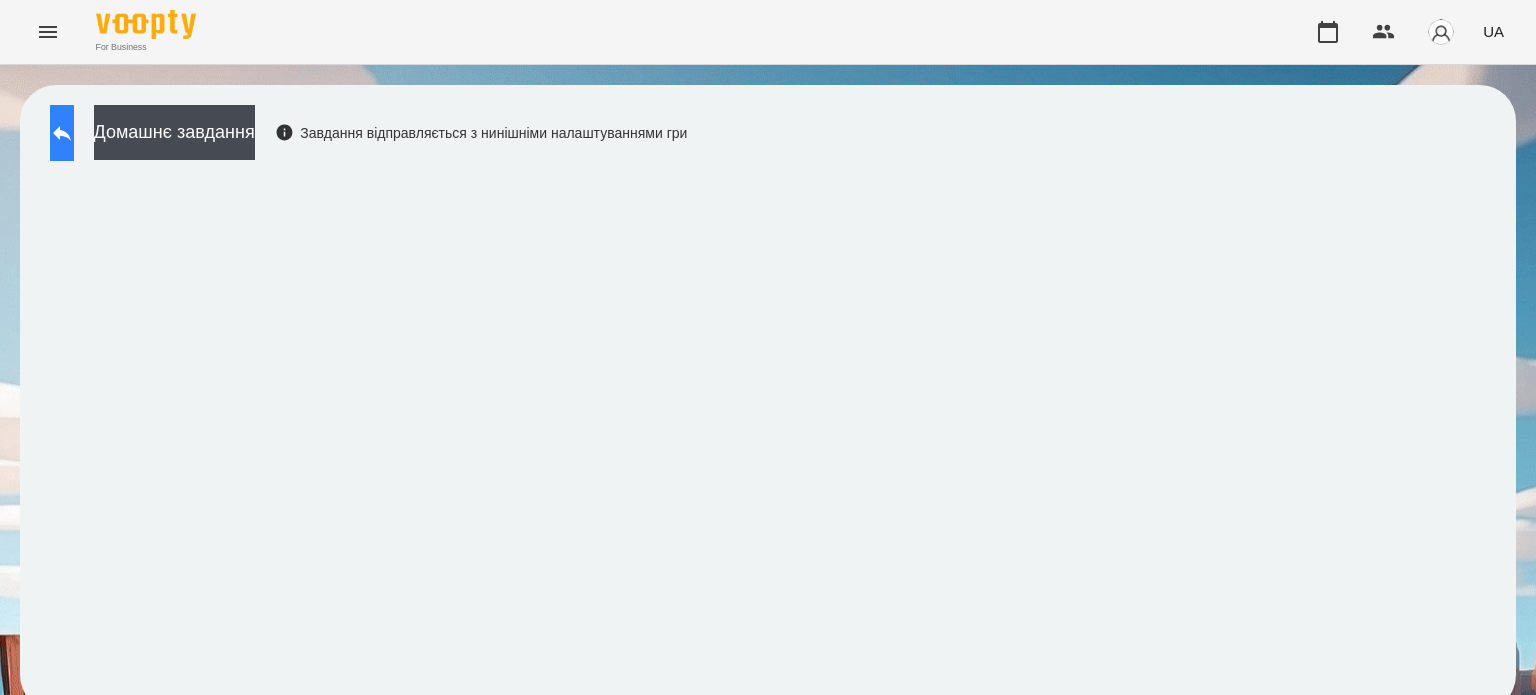 click at bounding box center (62, 133) 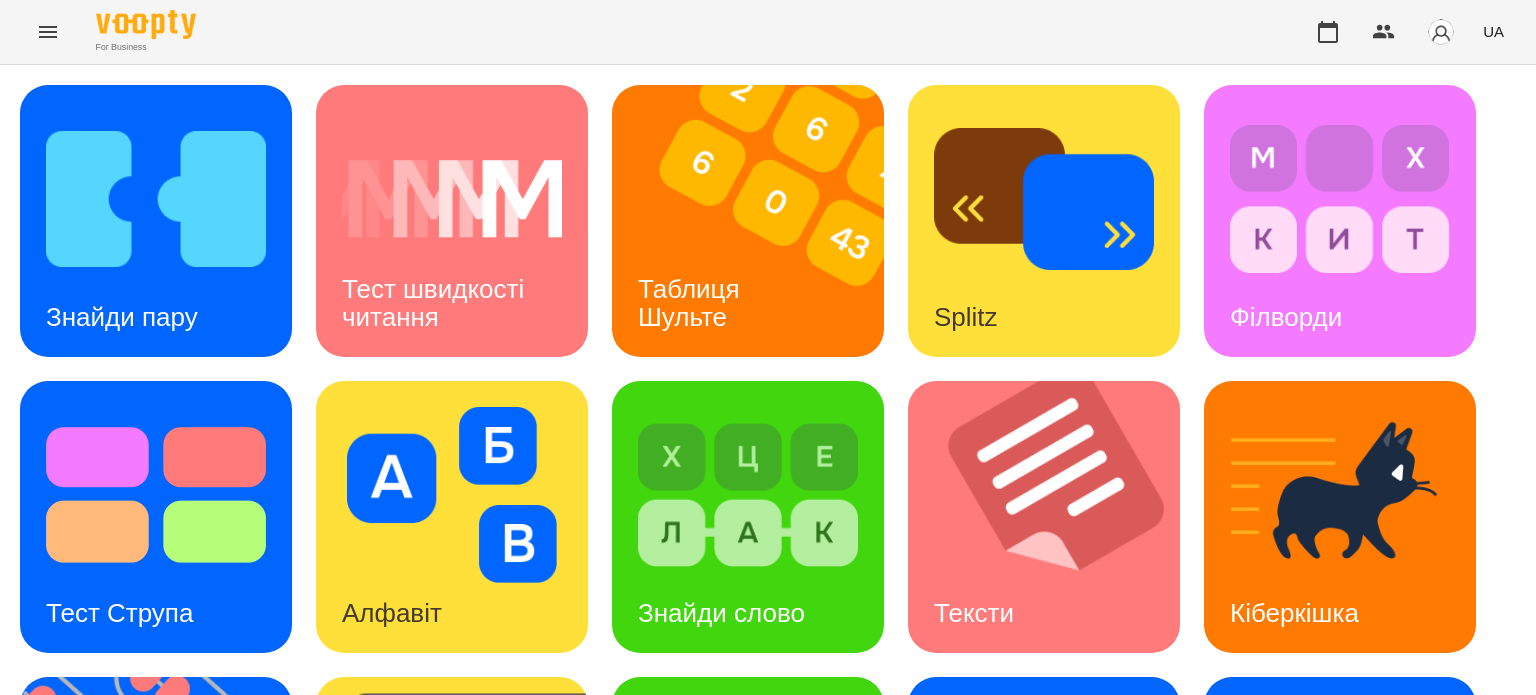 scroll, scrollTop: 500, scrollLeft: 0, axis: vertical 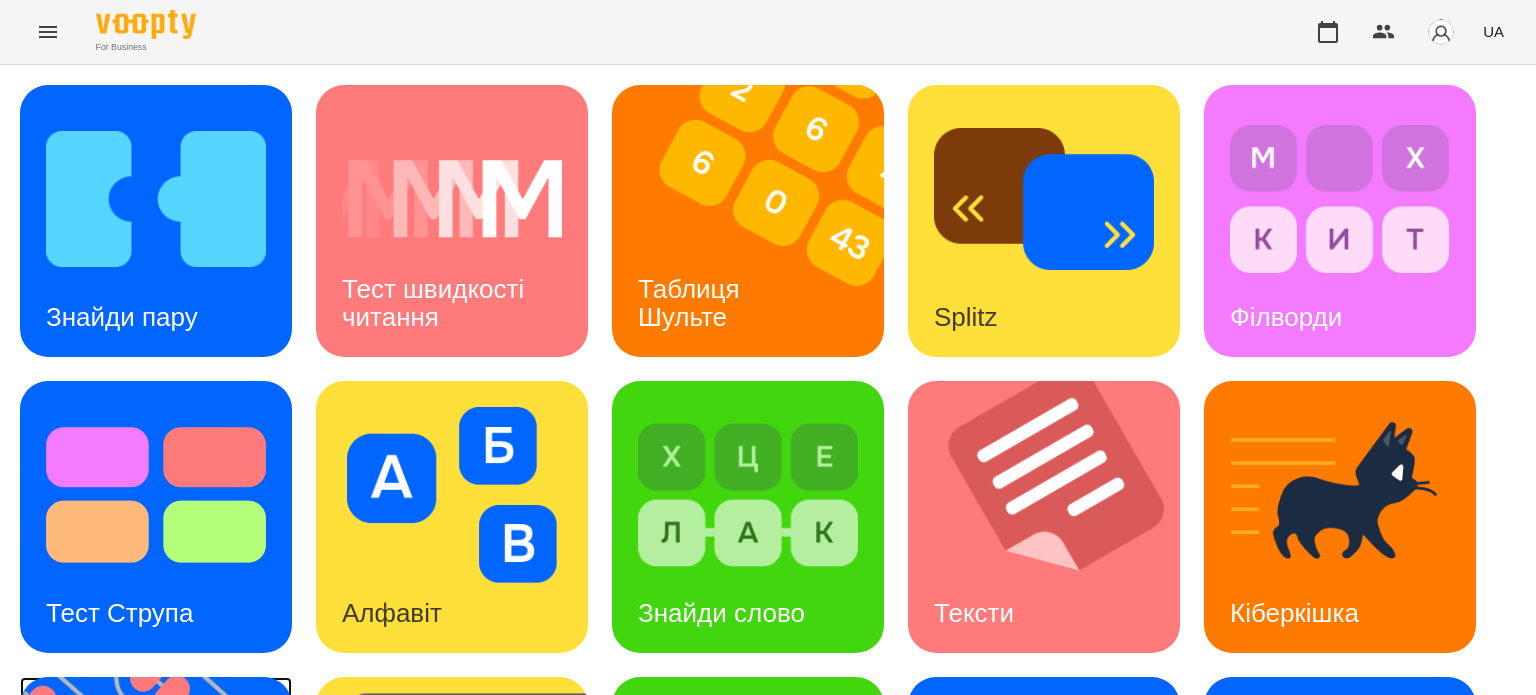 click on "Флешкарти" at bounding box center (114, 909) 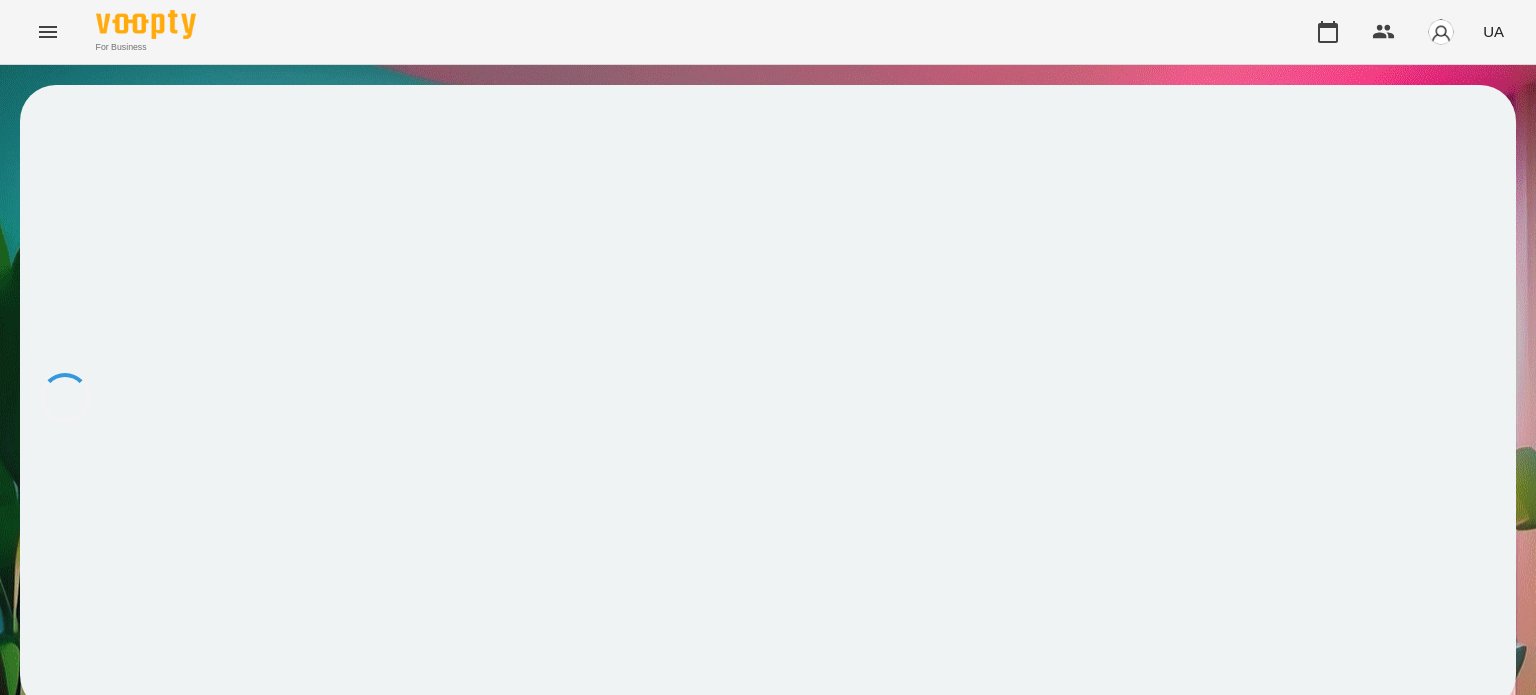 scroll, scrollTop: 0, scrollLeft: 0, axis: both 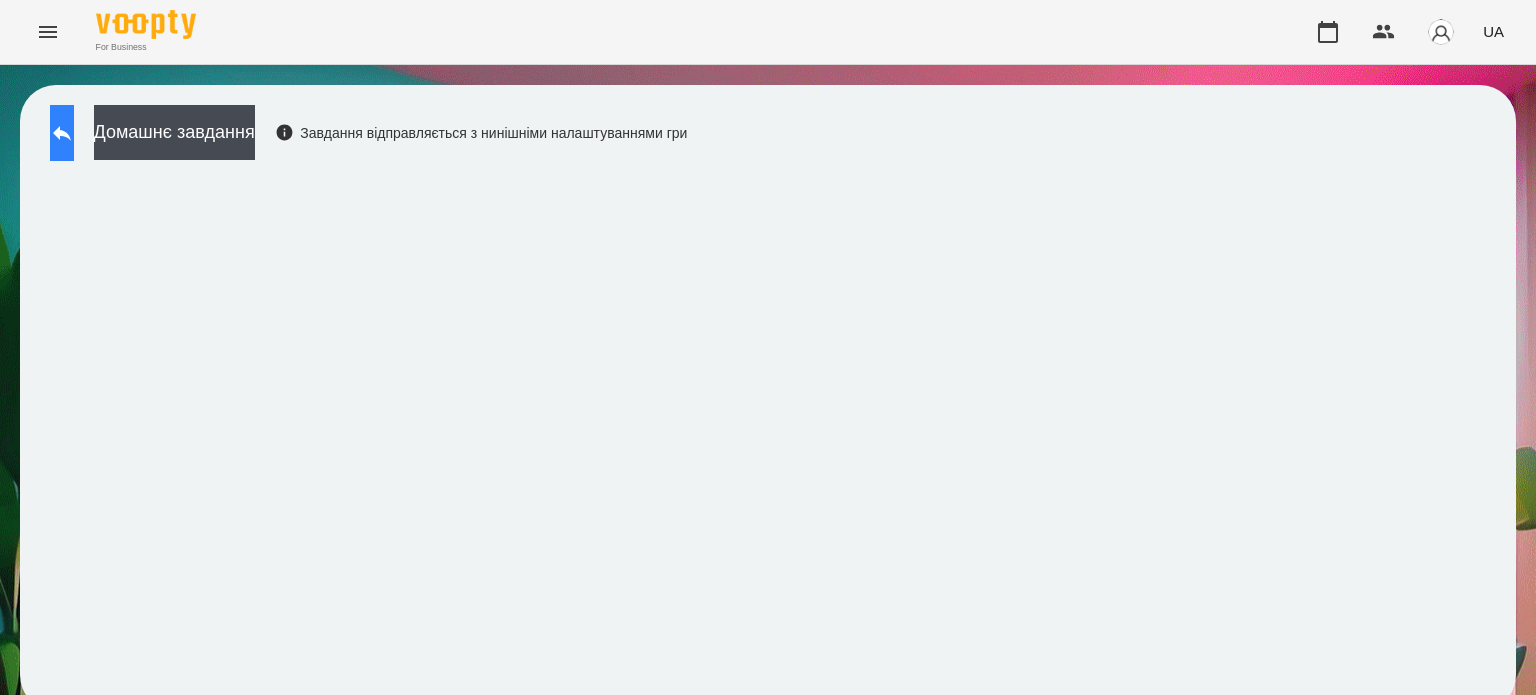 click at bounding box center [62, 133] 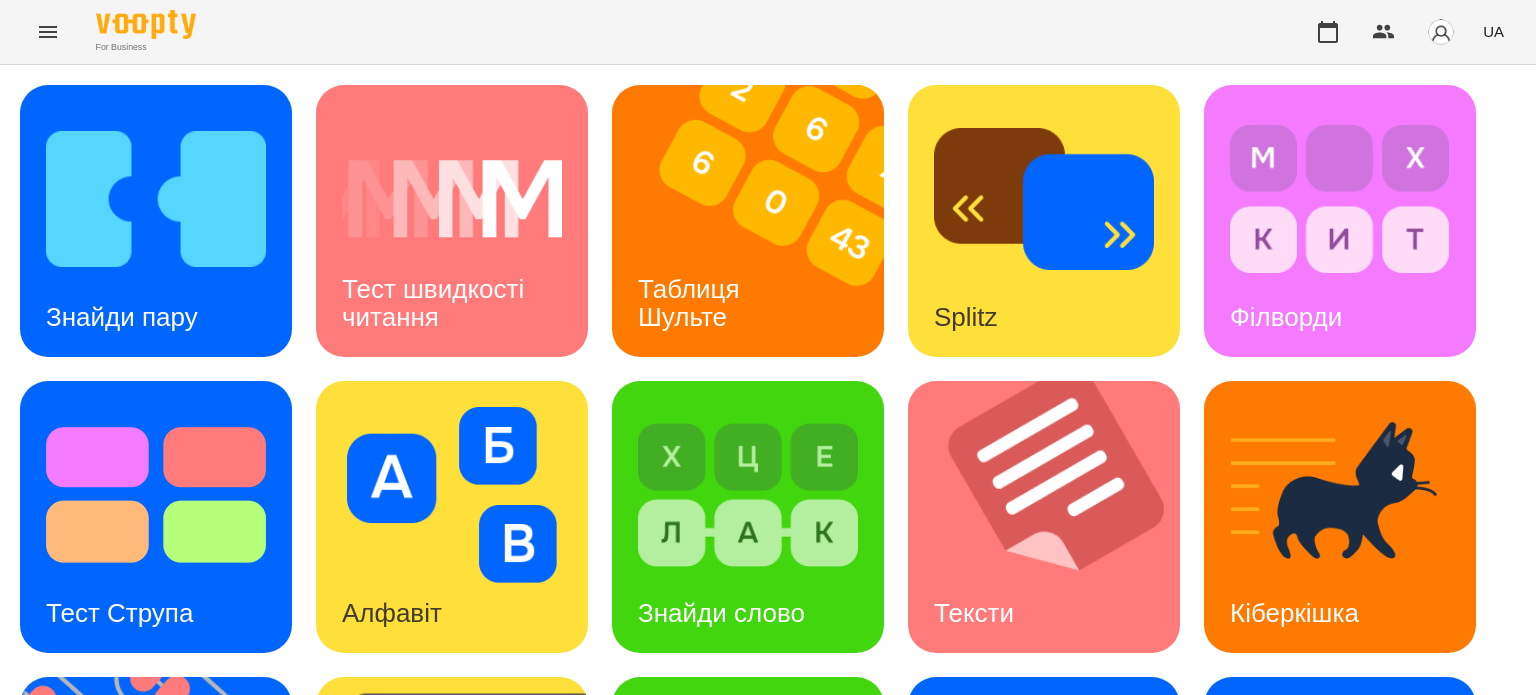 scroll, scrollTop: 569, scrollLeft: 0, axis: vertical 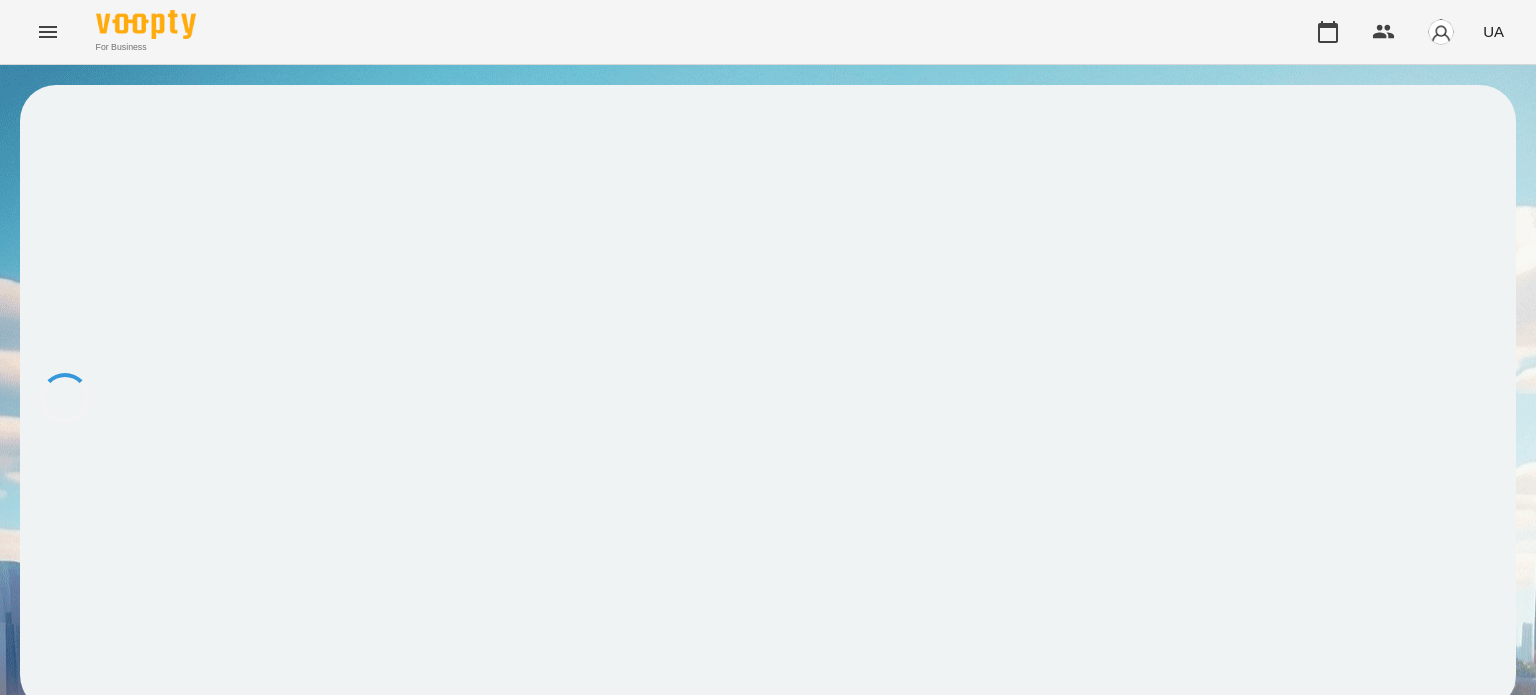 click at bounding box center (768, 398) 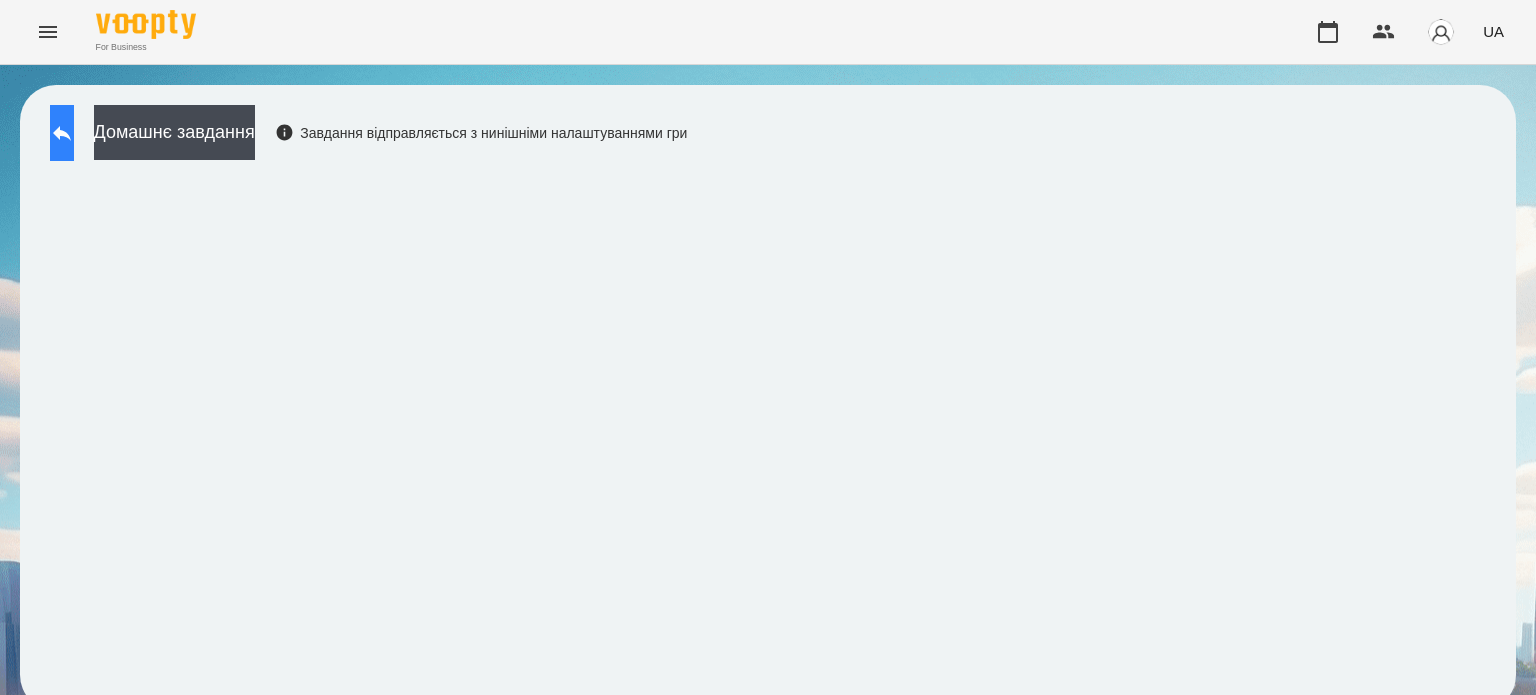 click at bounding box center [62, 133] 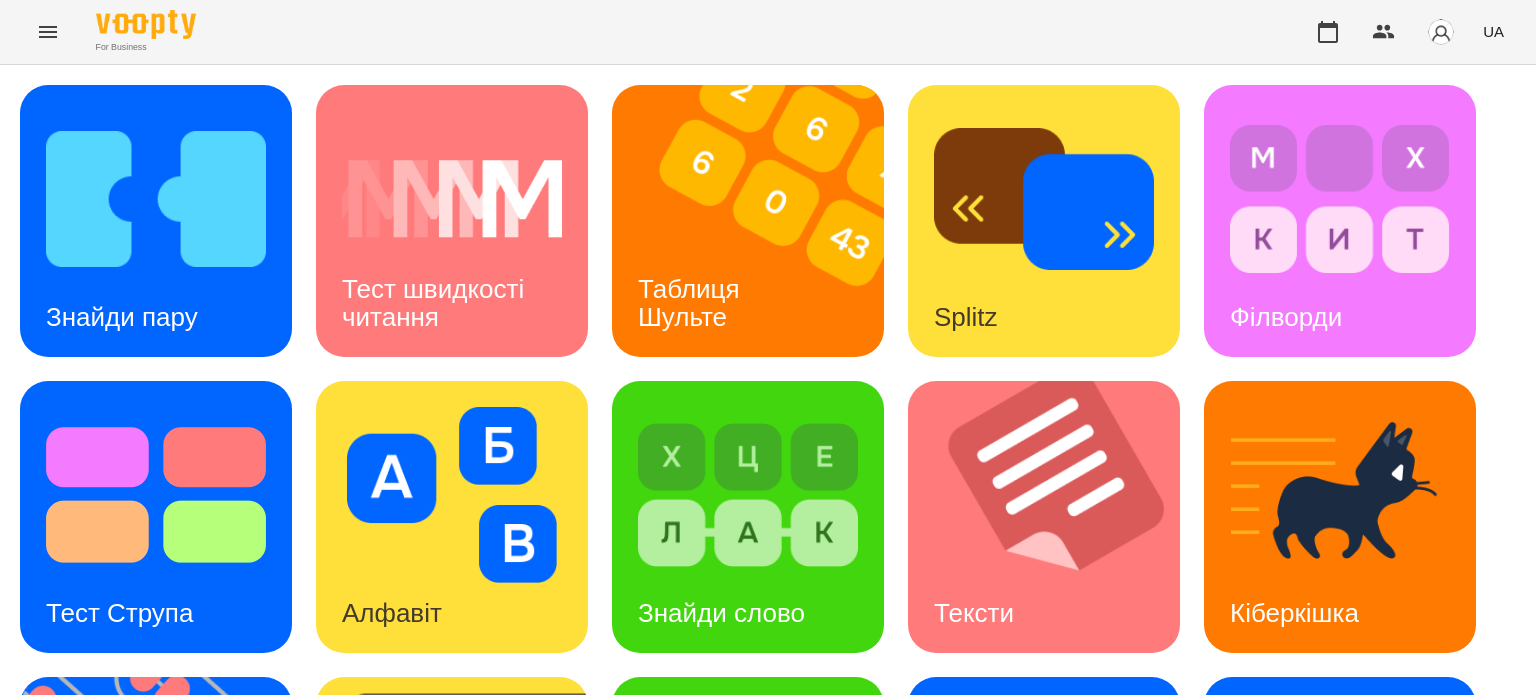 scroll, scrollTop: 569, scrollLeft: 0, axis: vertical 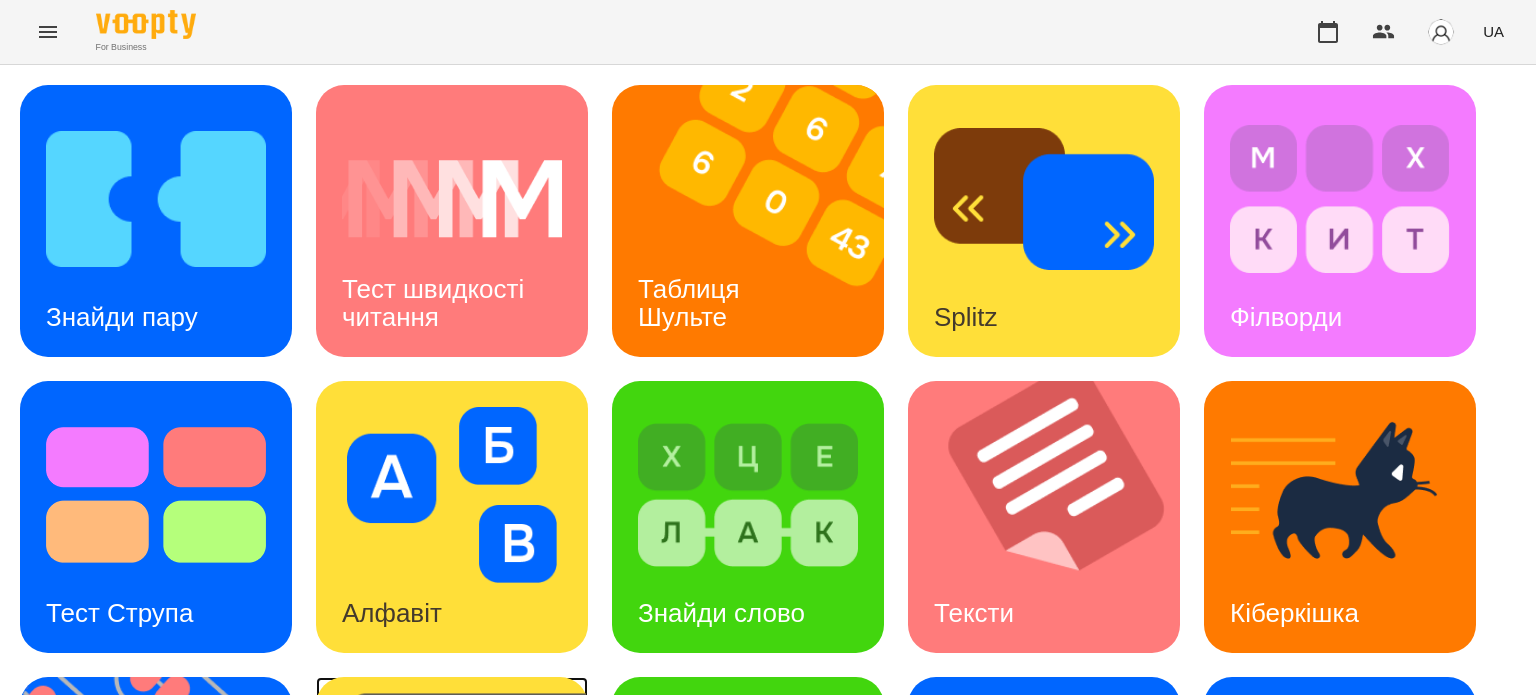 click at bounding box center (464, 813) 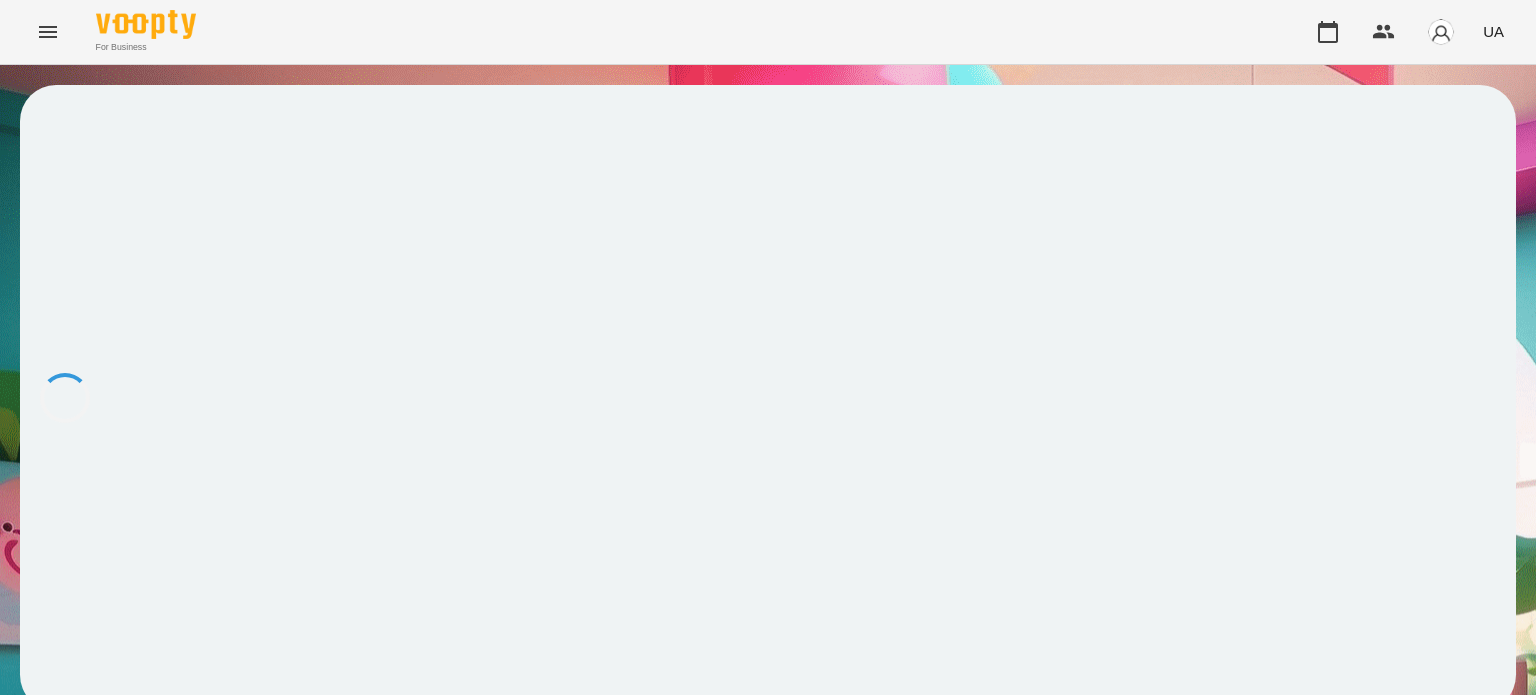 scroll, scrollTop: 0, scrollLeft: 0, axis: both 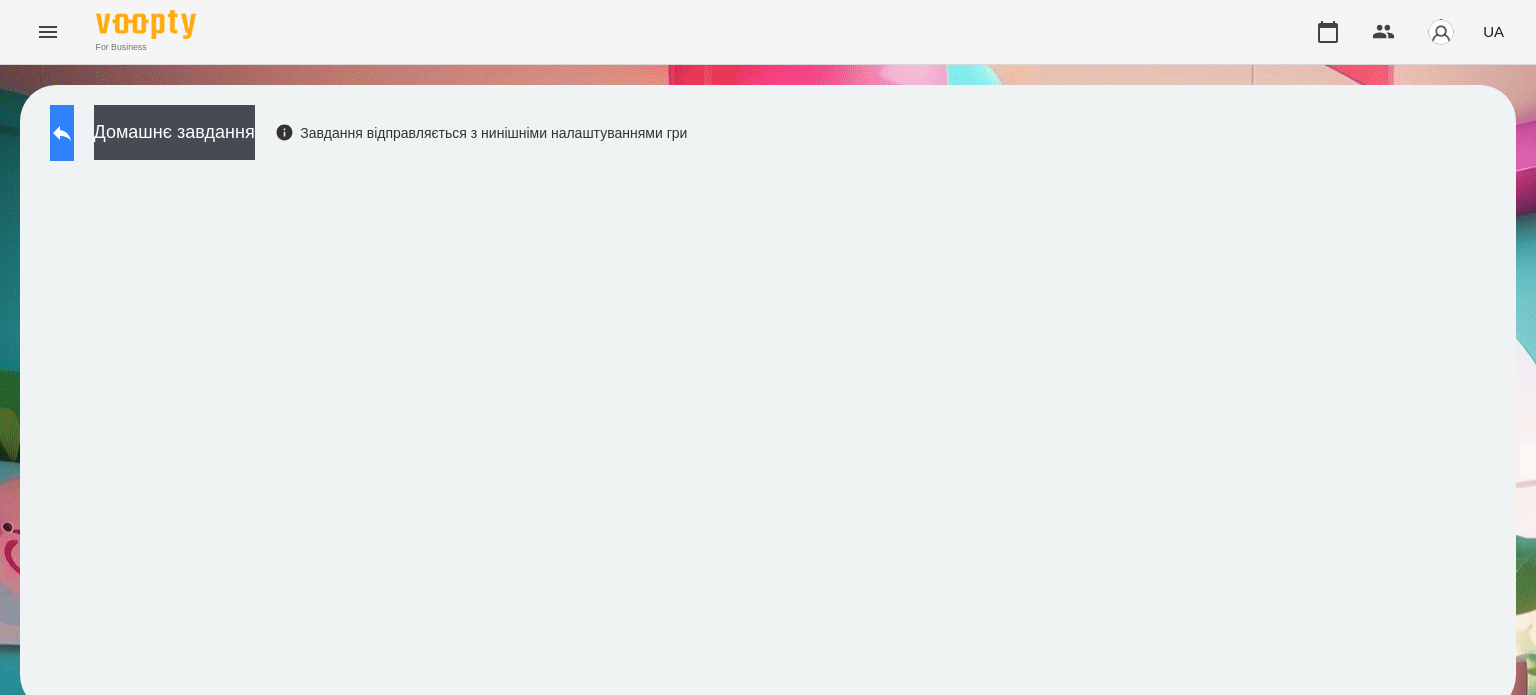 click 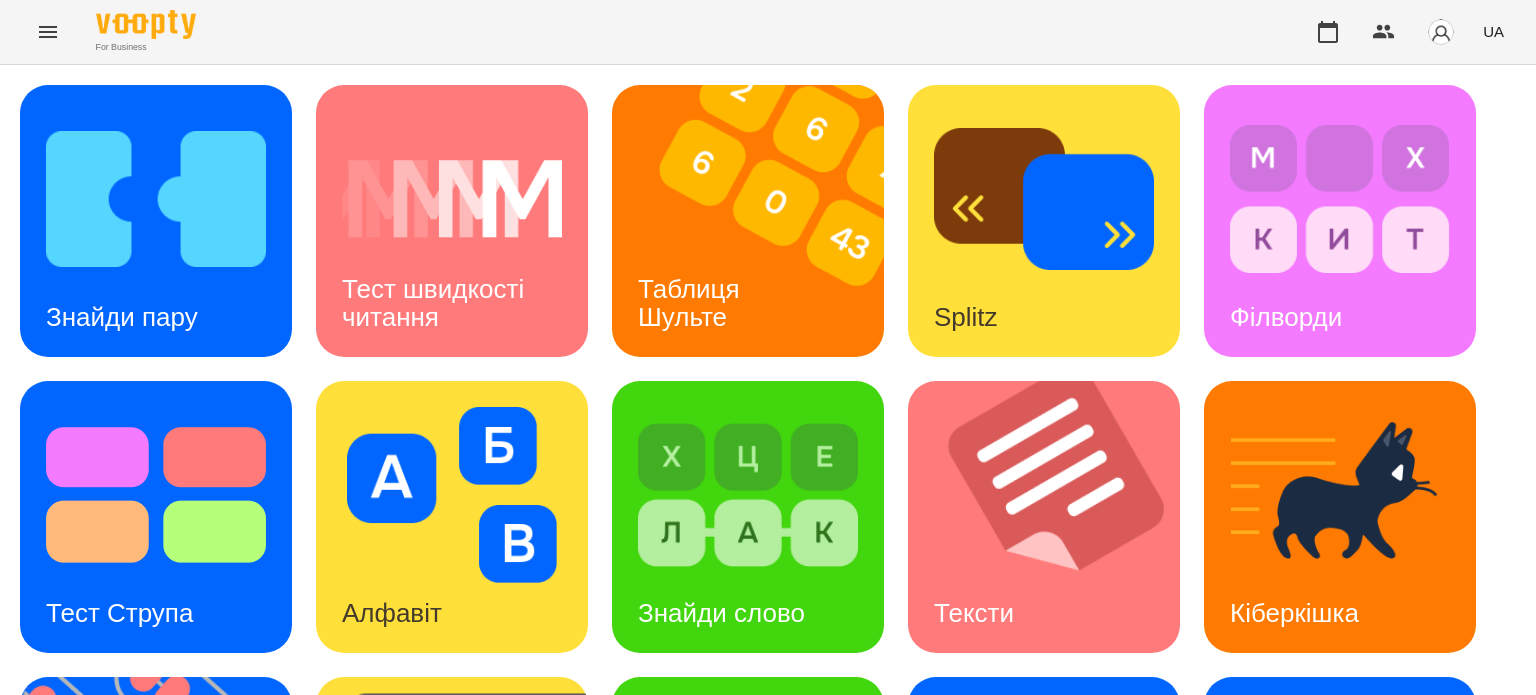 scroll, scrollTop: 404, scrollLeft: 0, axis: vertical 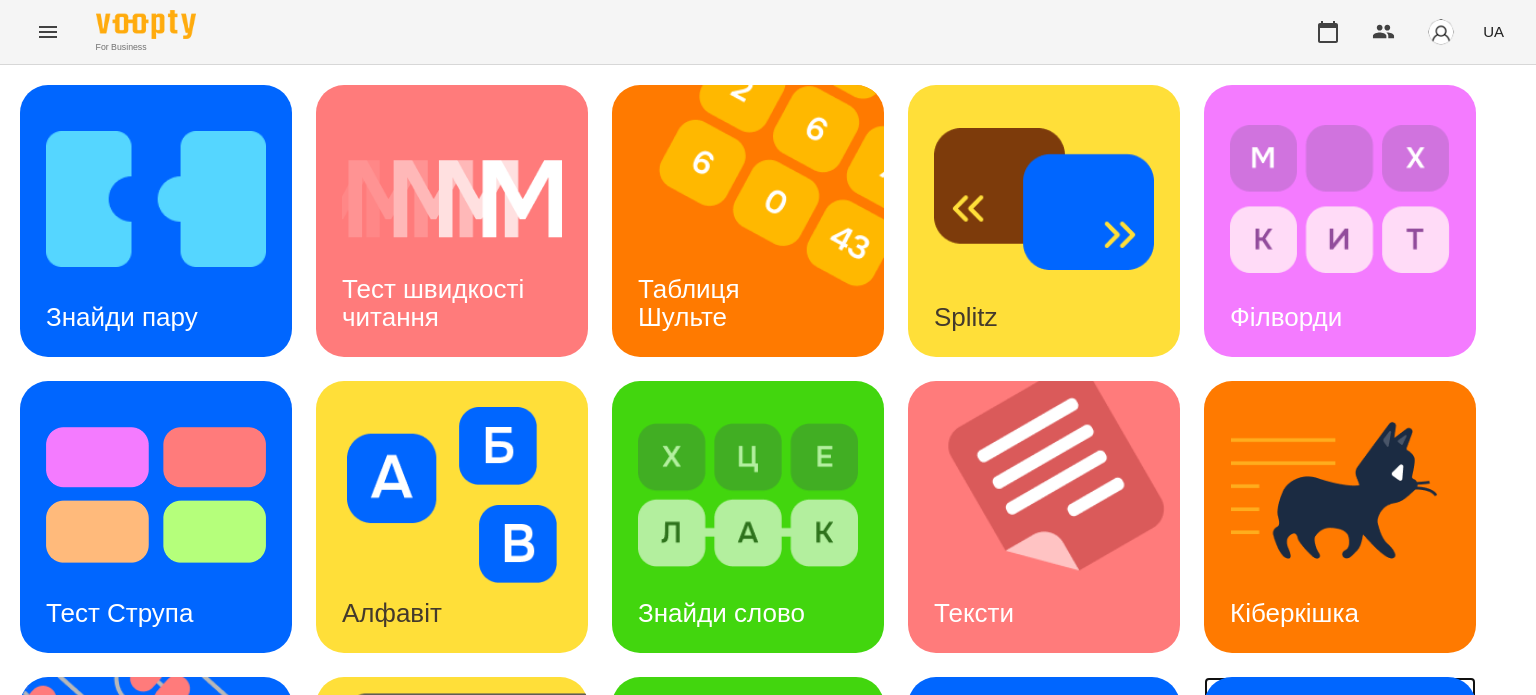 click on "Ментальний
рахунок" at bounding box center (1308, 895) 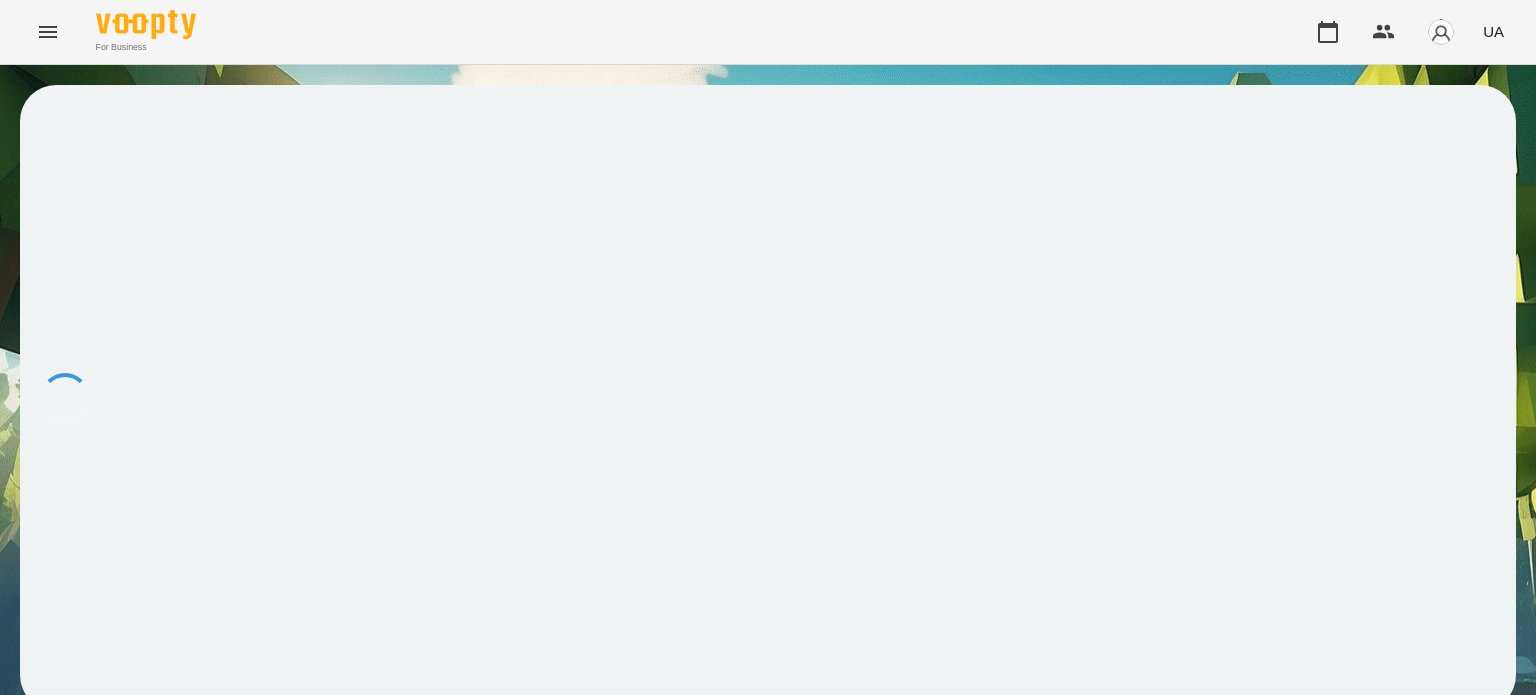 scroll, scrollTop: 0, scrollLeft: 0, axis: both 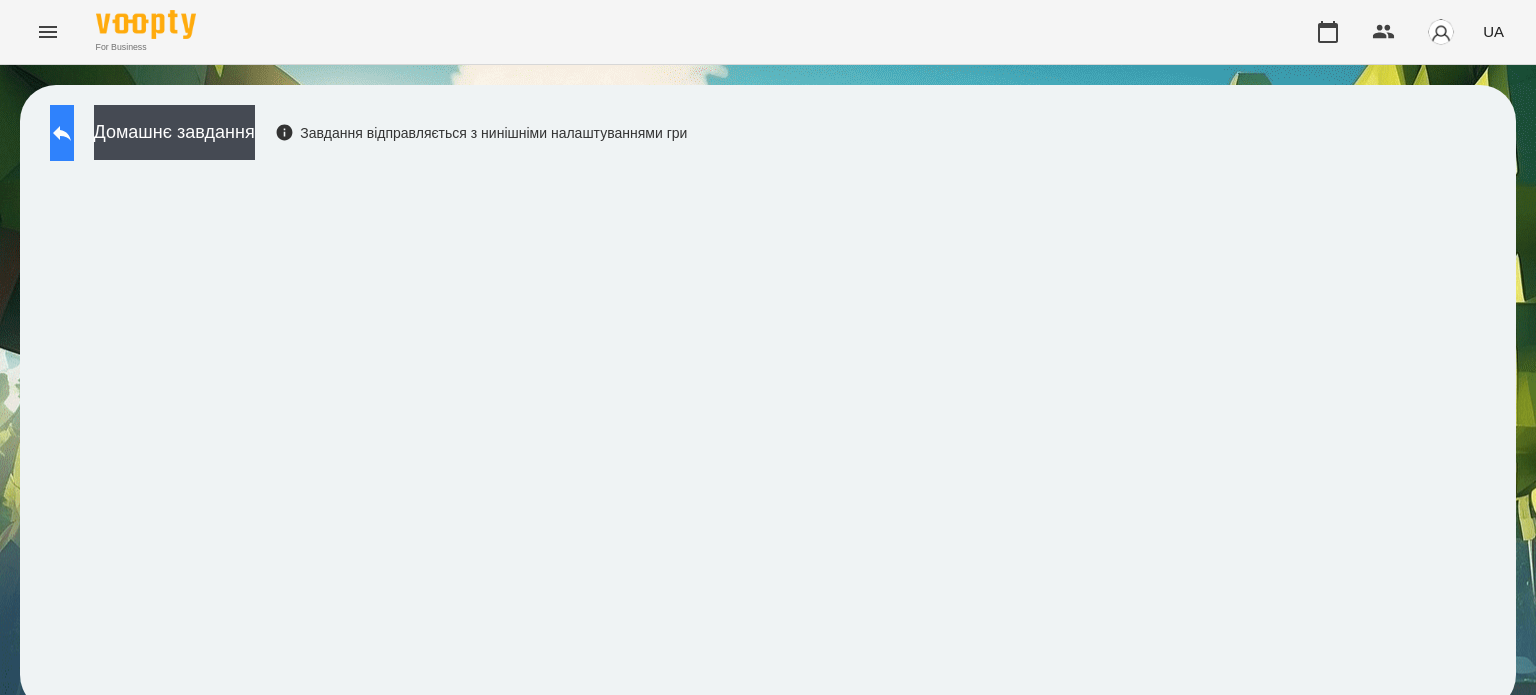 click at bounding box center [62, 133] 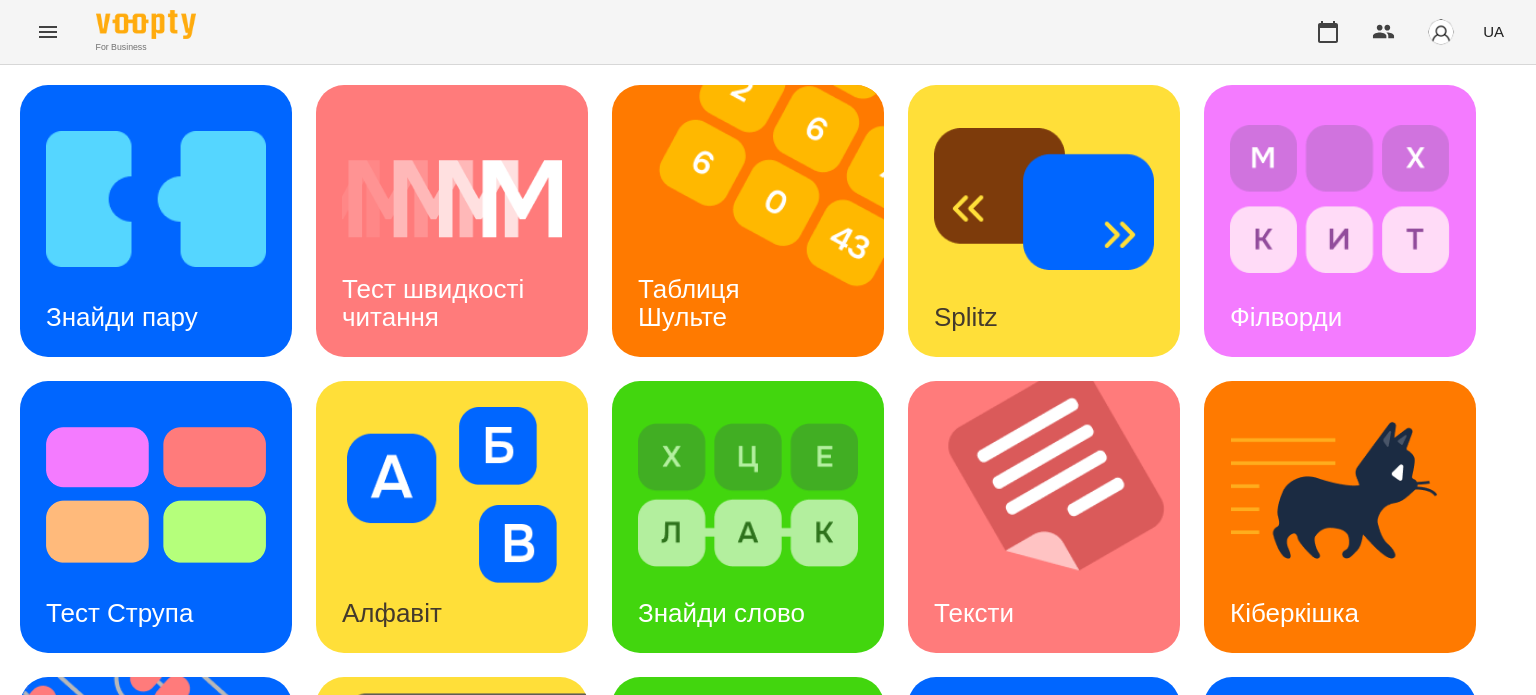 drag, startPoint x: 1401, startPoint y: 371, endPoint x: 1415, endPoint y: 371, distance: 14 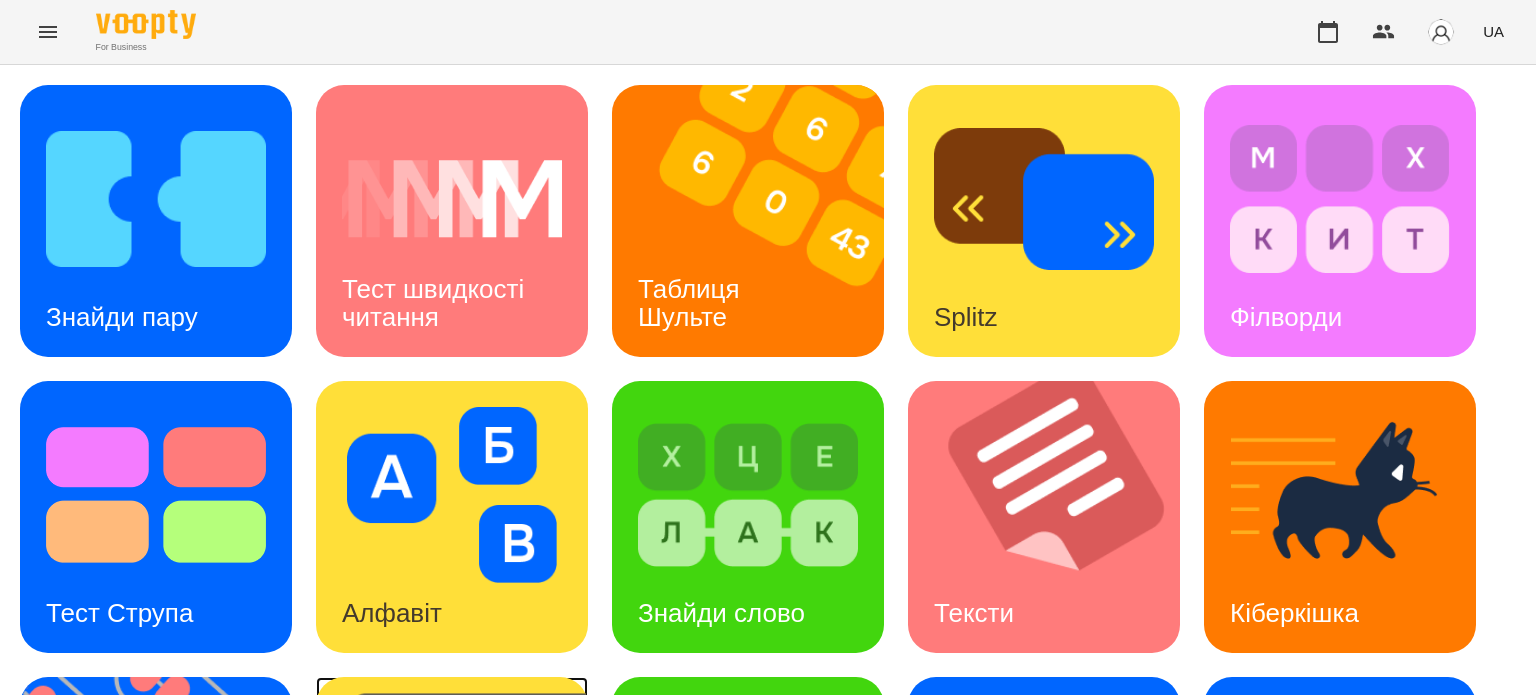 click at bounding box center (464, 813) 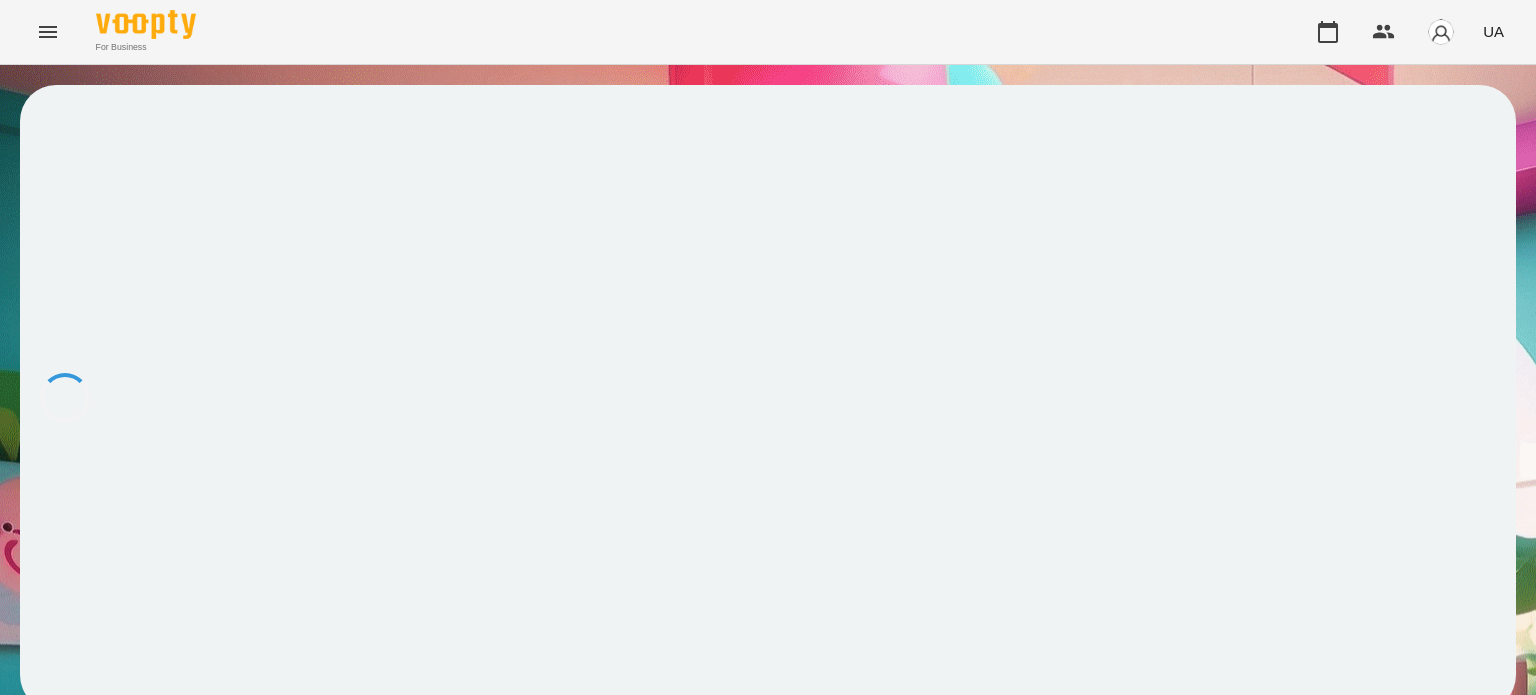 click at bounding box center (768, 398) 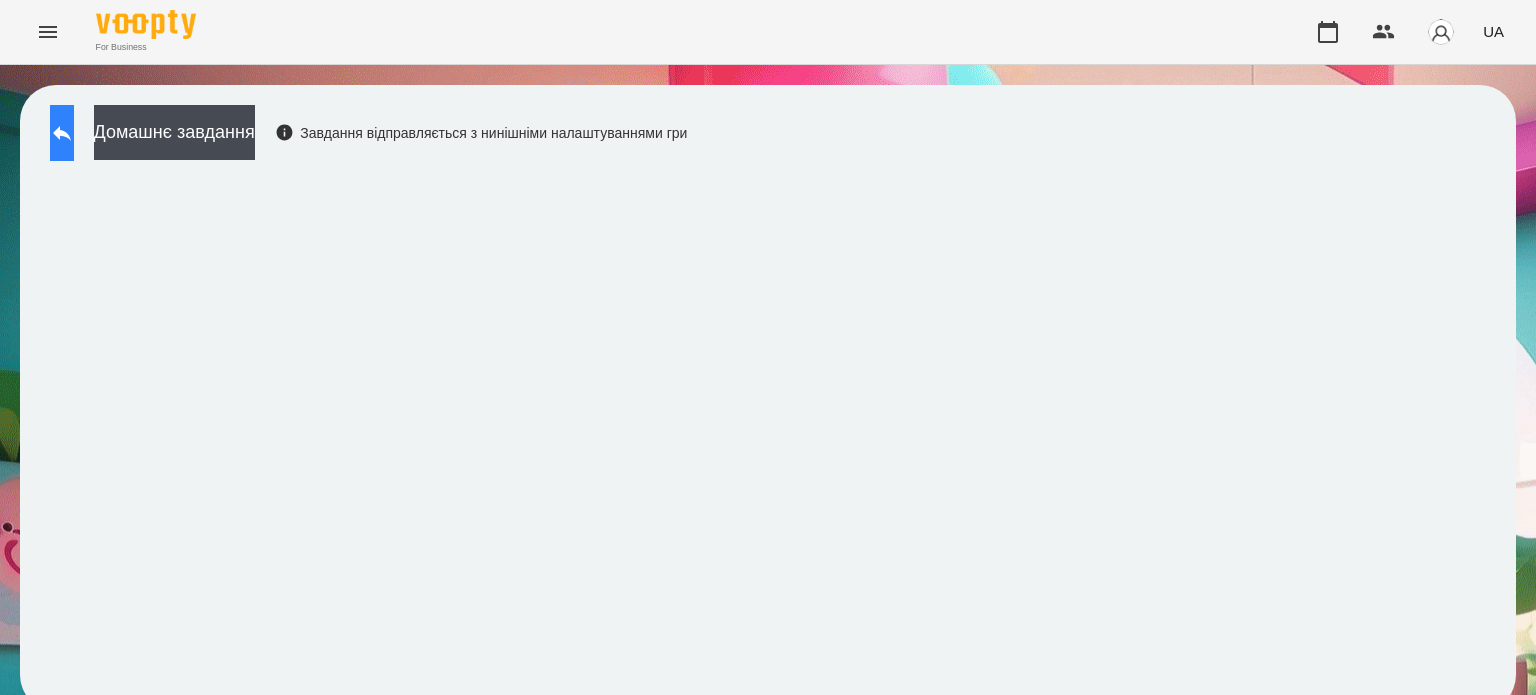 click 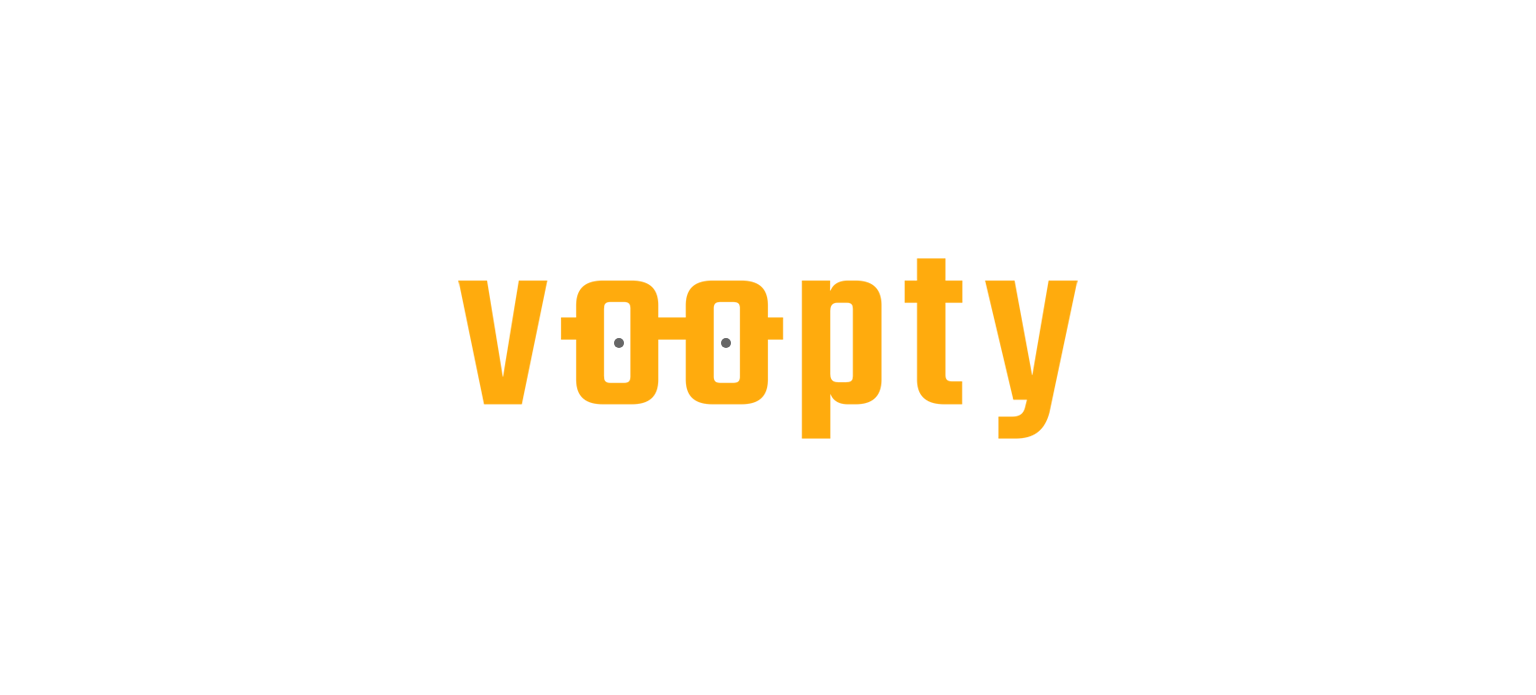 scroll, scrollTop: 0, scrollLeft: 0, axis: both 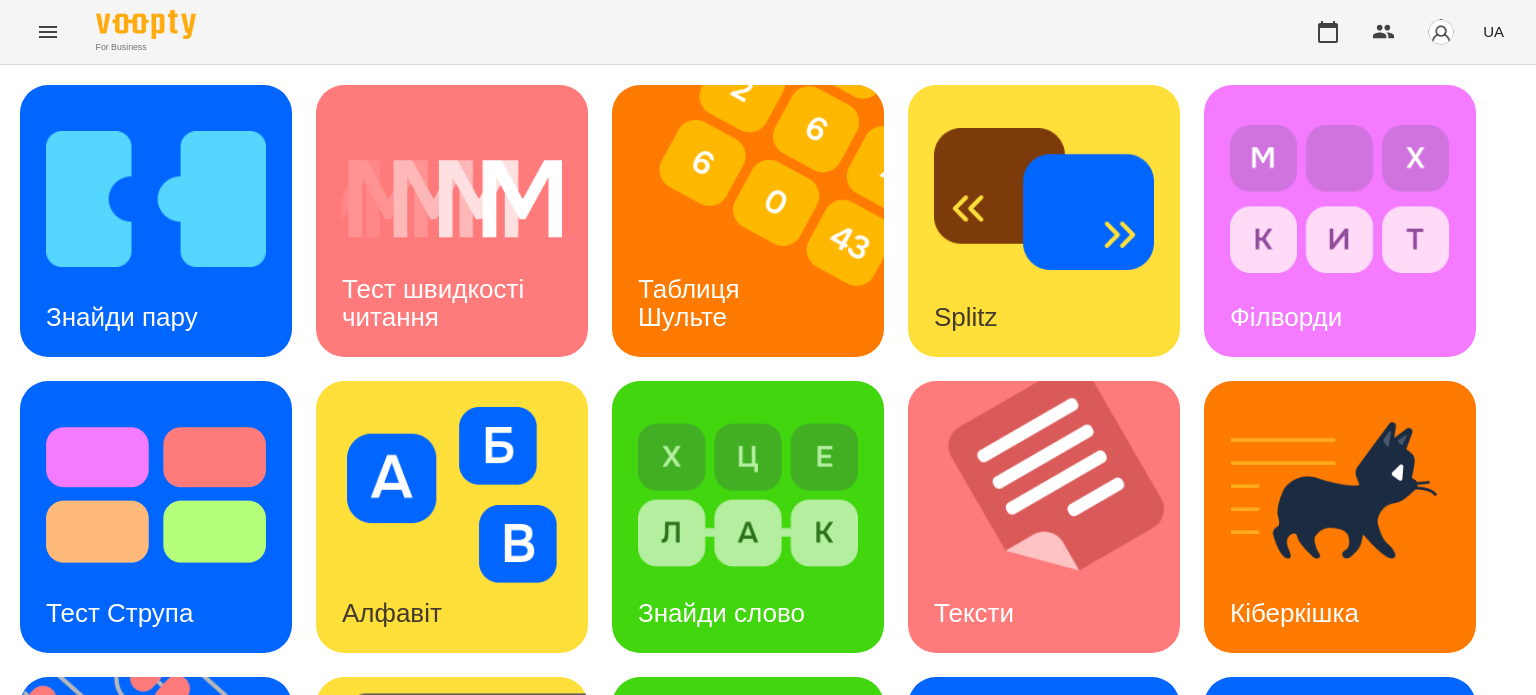click 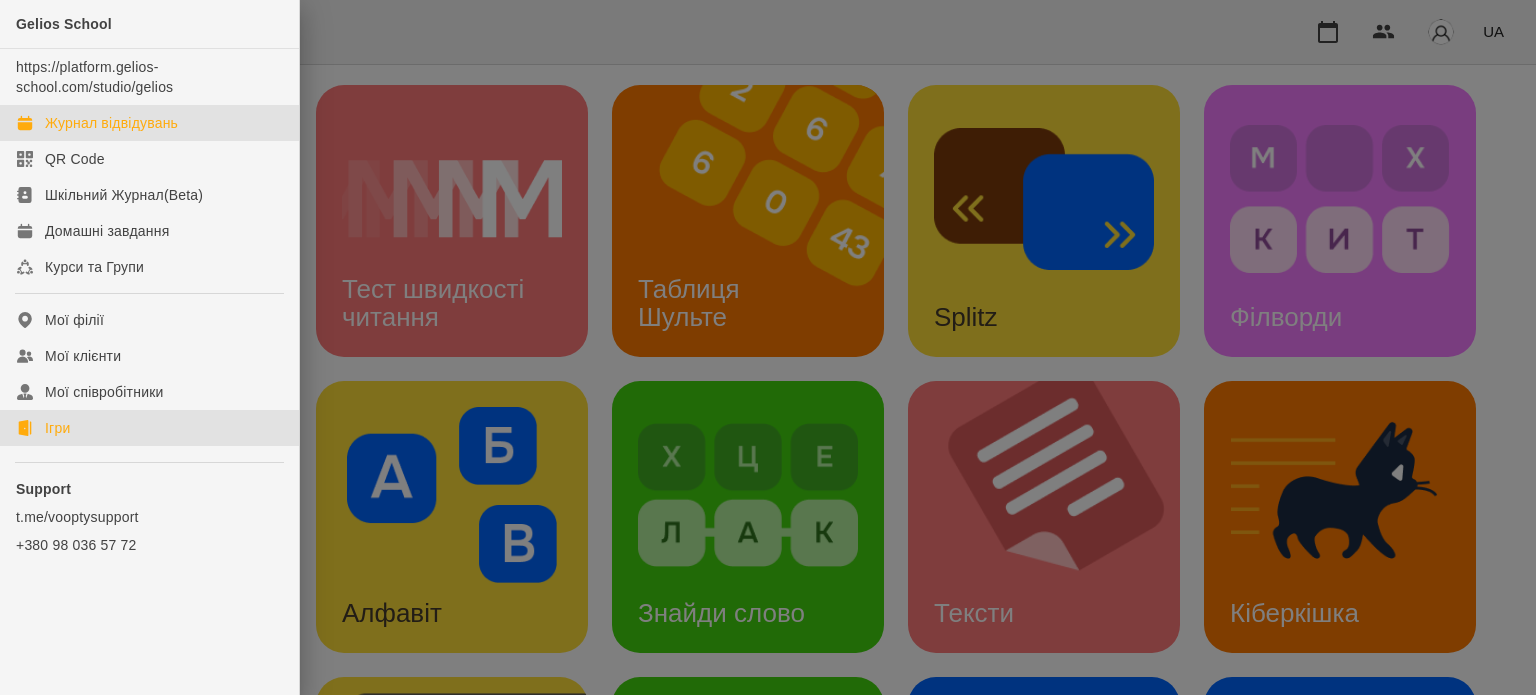 click on "Журнал відвідувань" at bounding box center [111, 123] 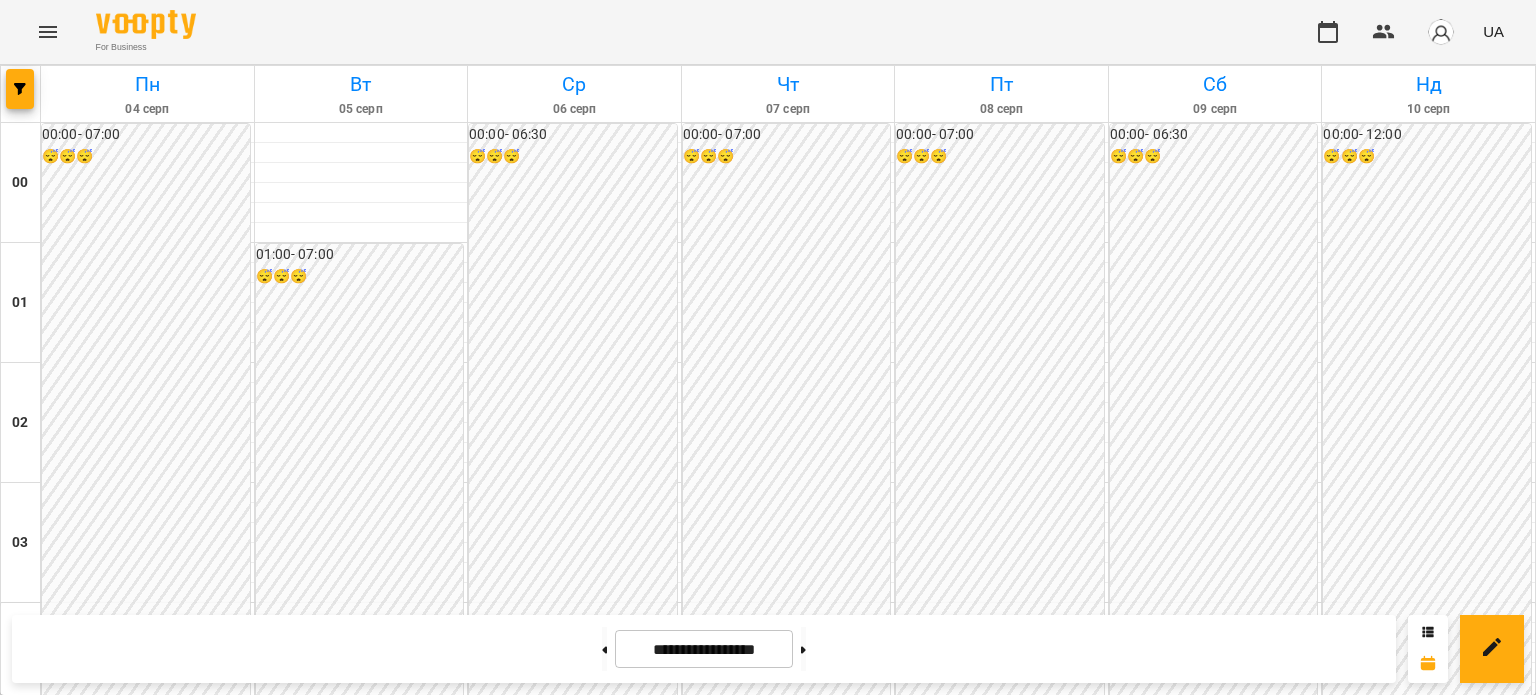 scroll, scrollTop: 1900, scrollLeft: 0, axis: vertical 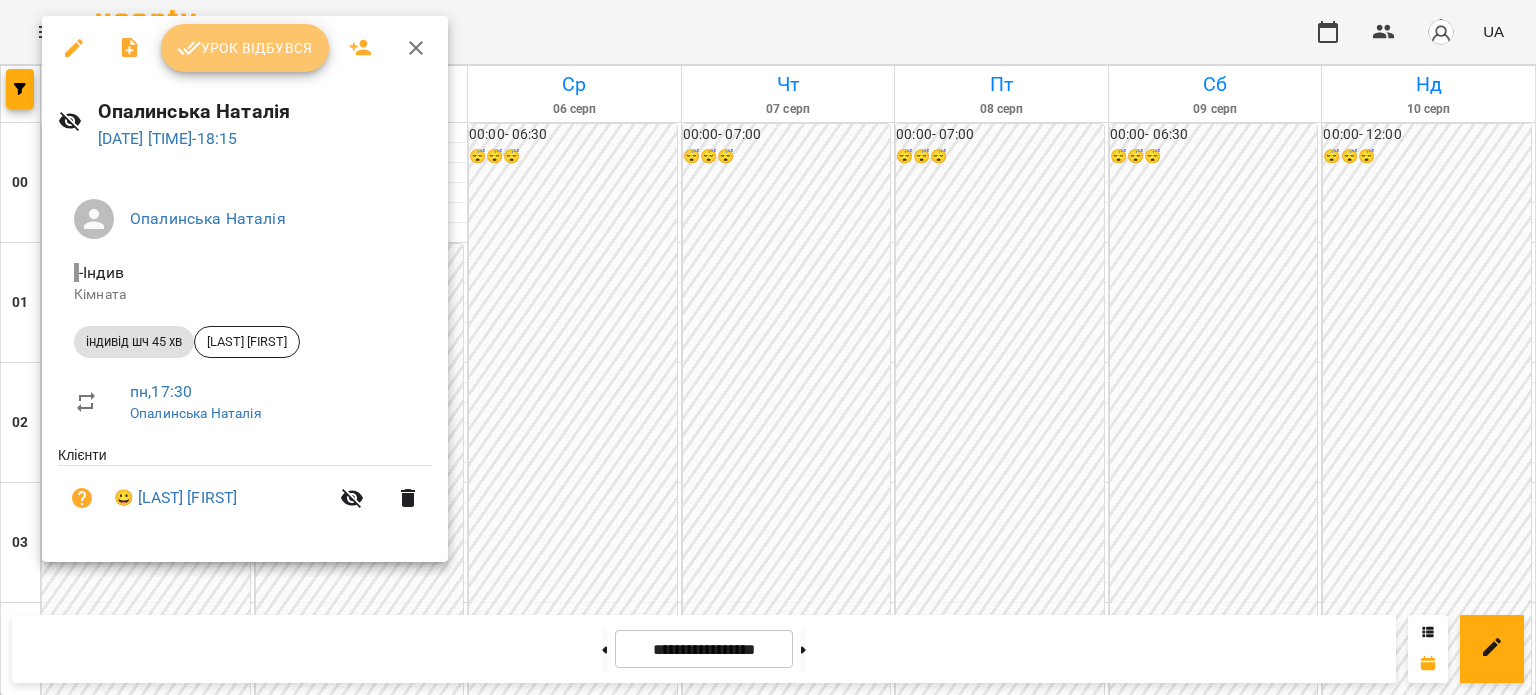 click on "Урок відбувся" at bounding box center [245, 48] 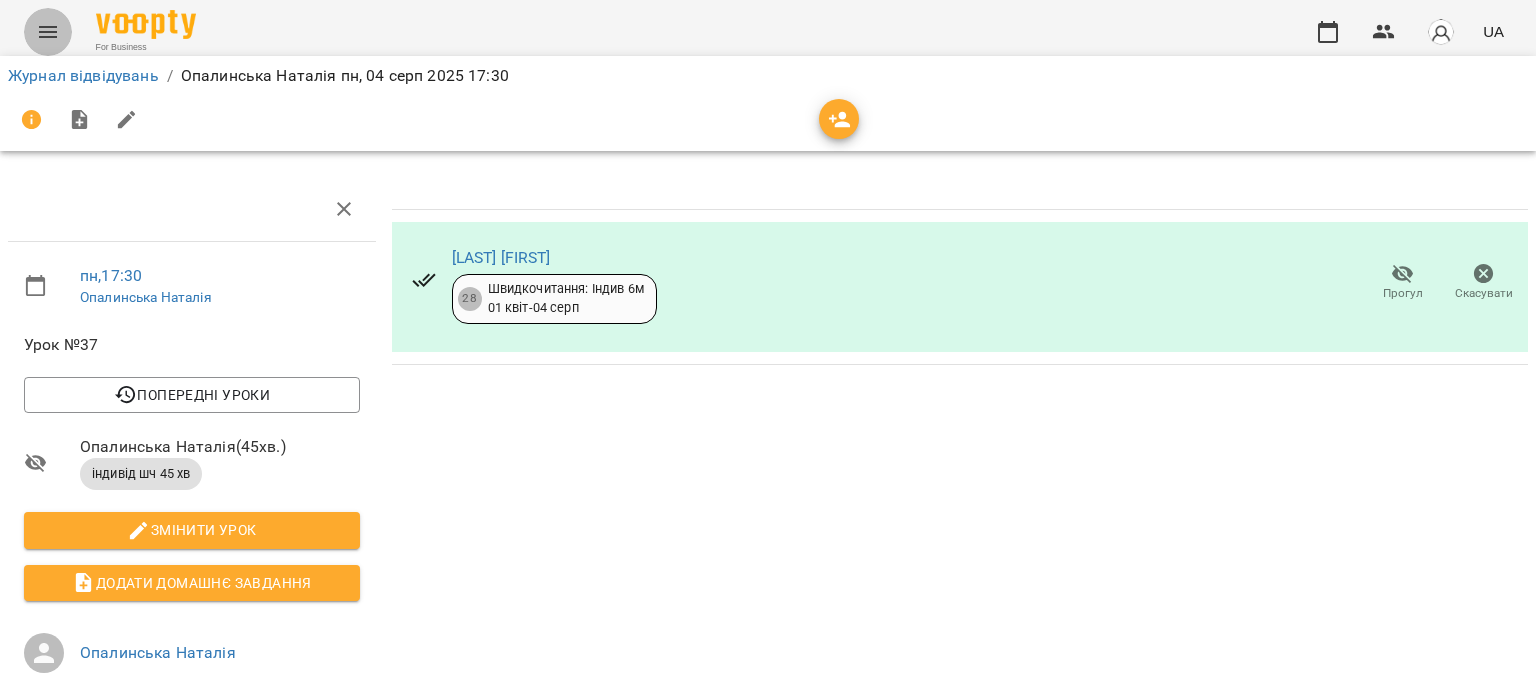 click 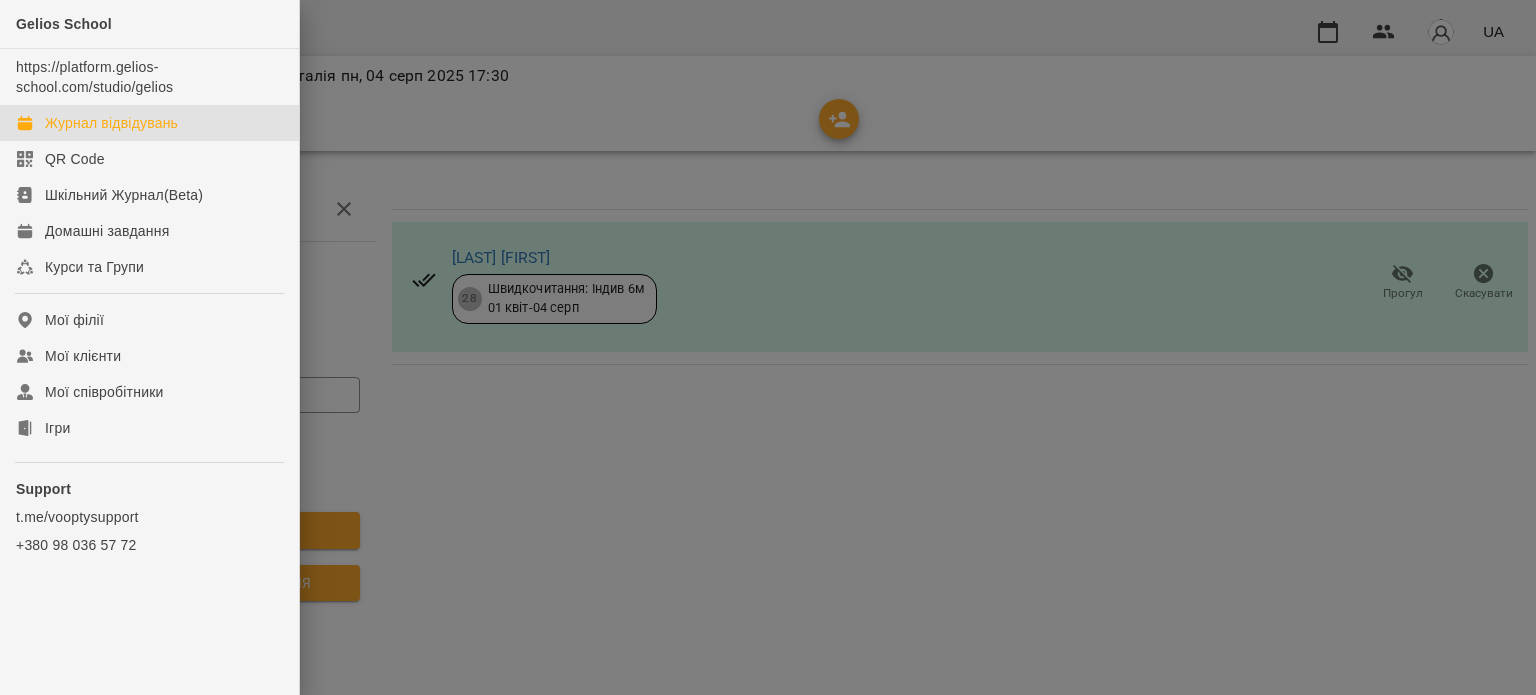 click on "Журнал відвідувань" at bounding box center [111, 123] 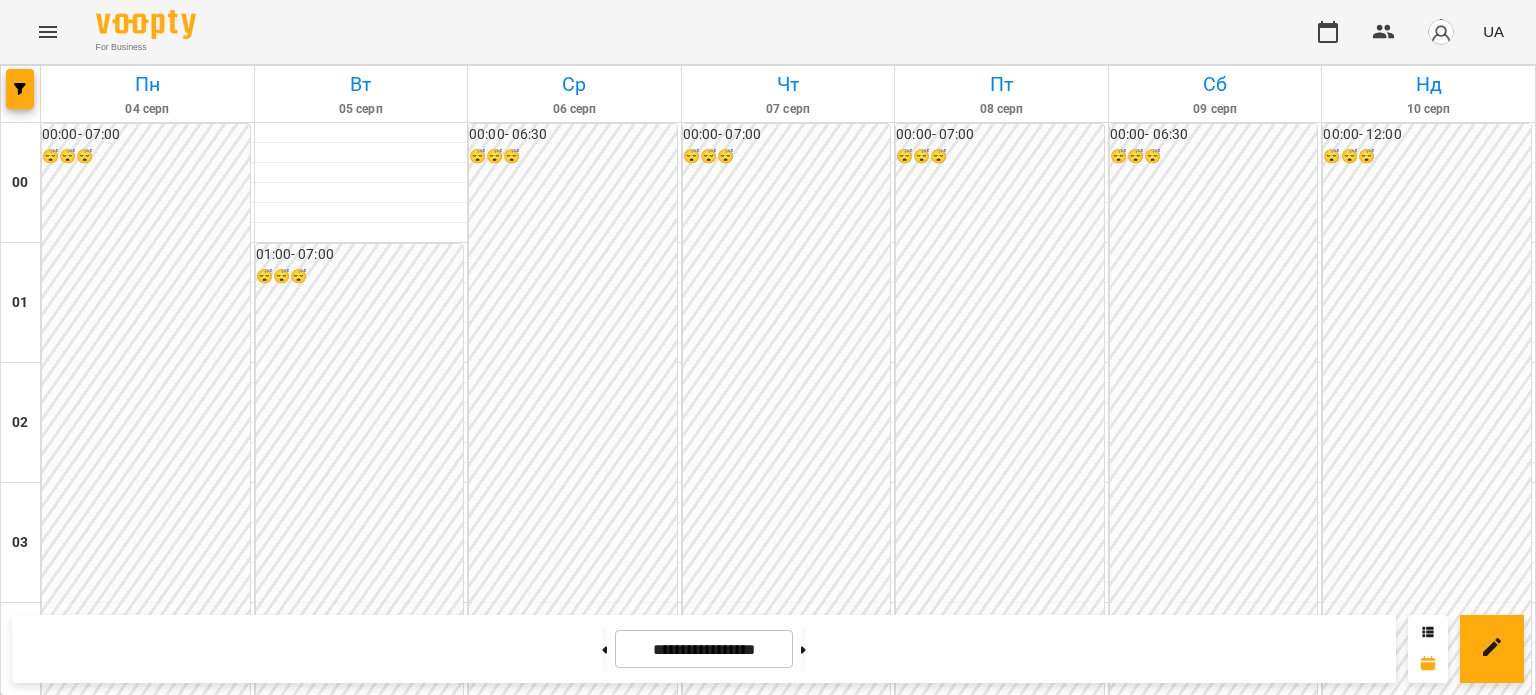 scroll, scrollTop: 1900, scrollLeft: 0, axis: vertical 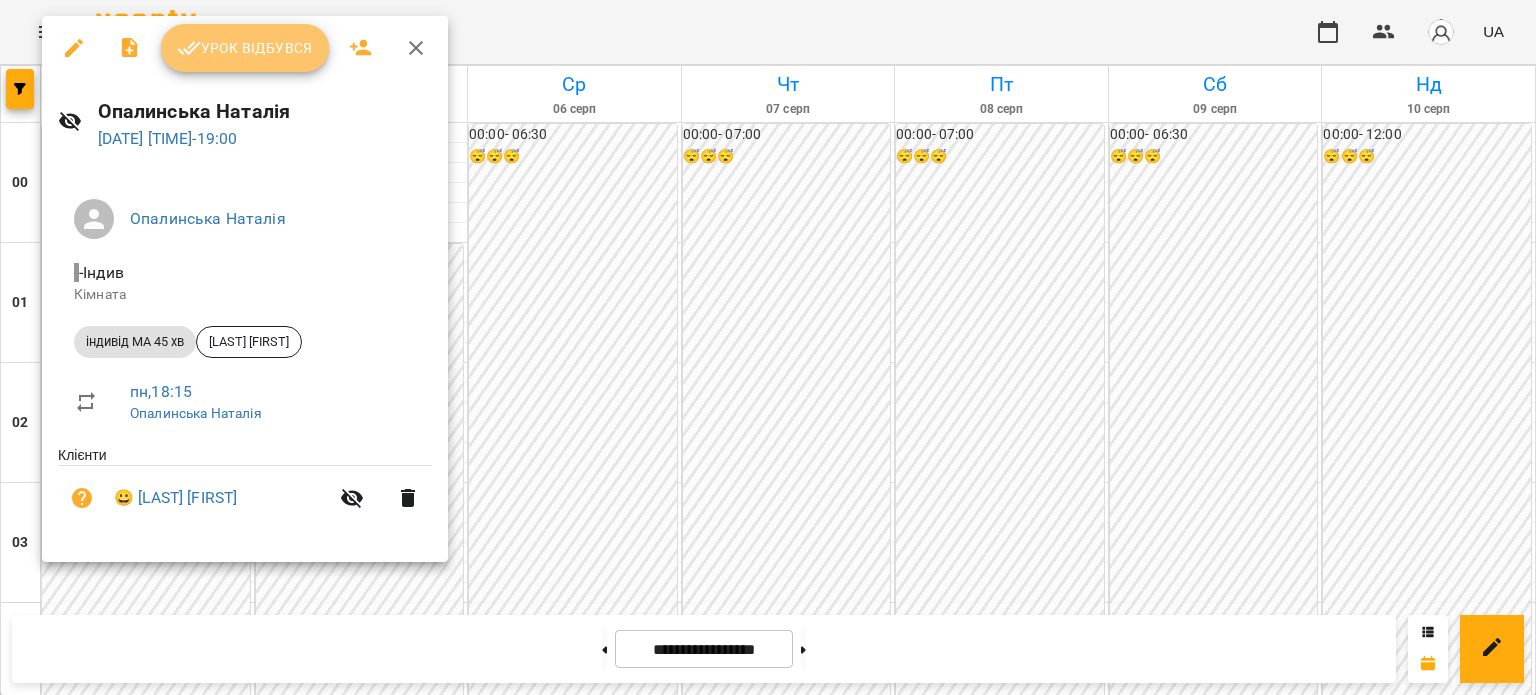 click on "Урок відбувся" at bounding box center (245, 48) 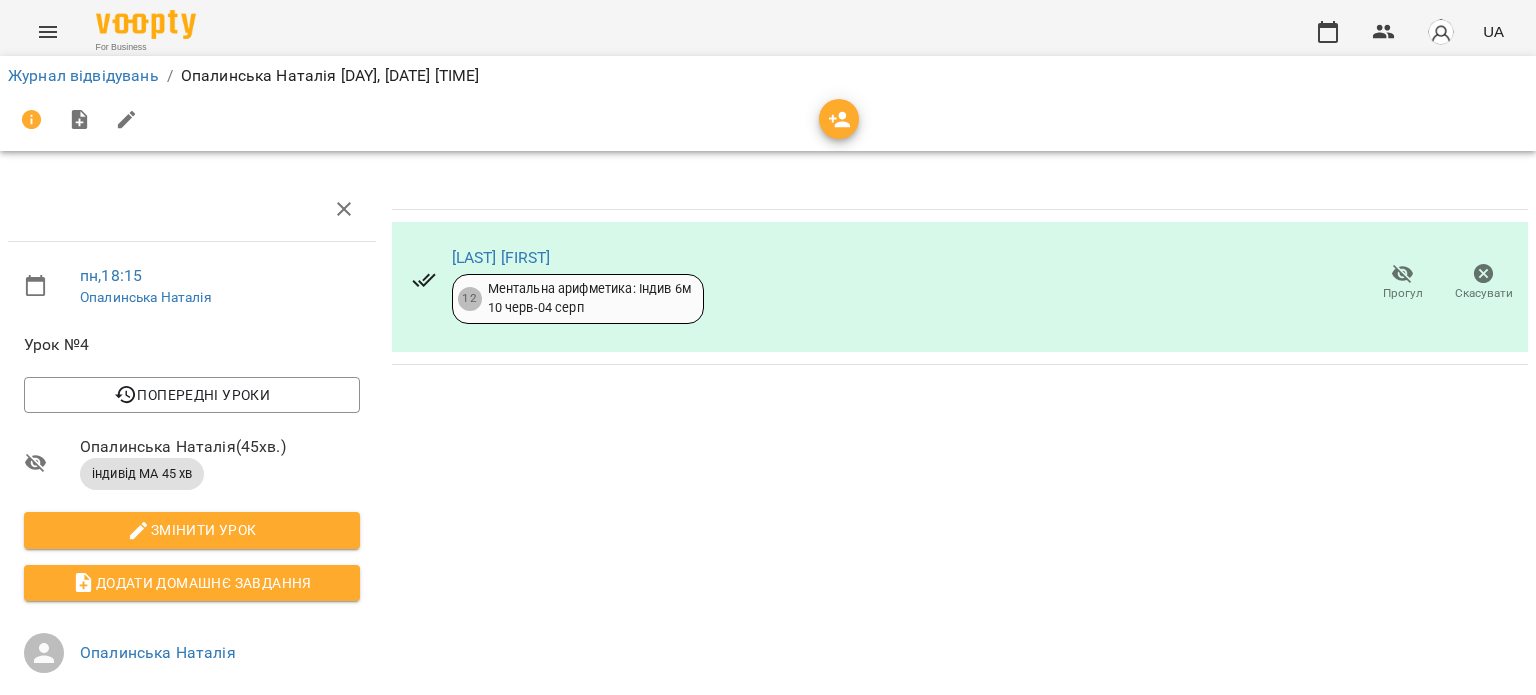click 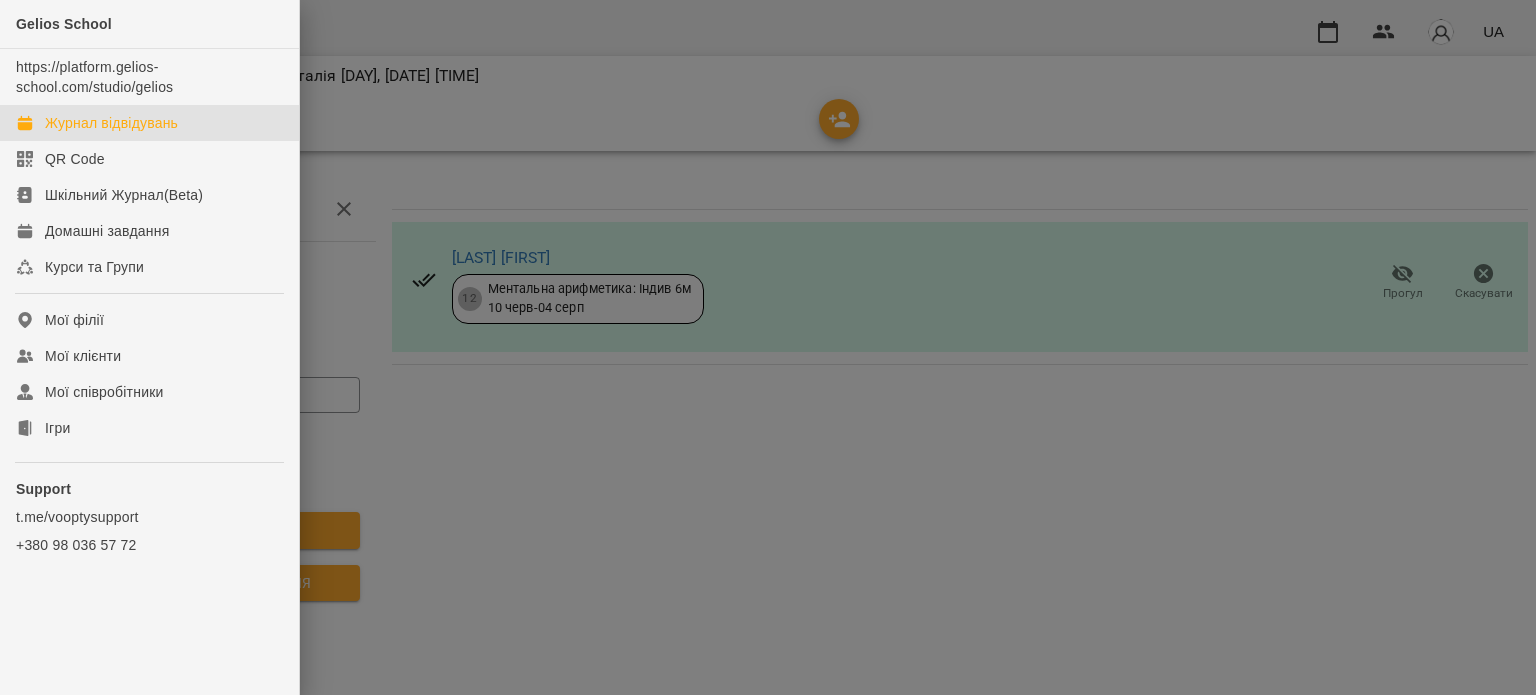 click on "Журнал відвідувань" at bounding box center [111, 123] 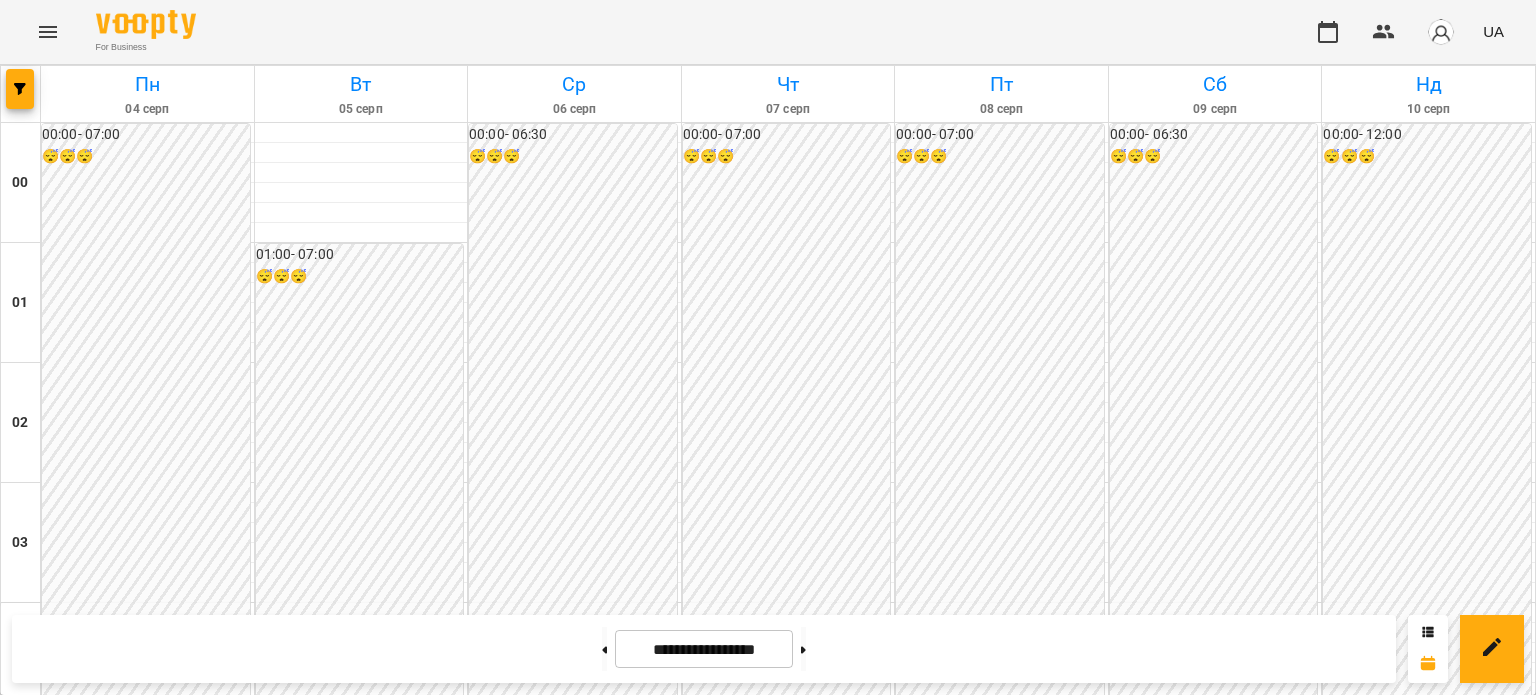 scroll, scrollTop: 2197, scrollLeft: 0, axis: vertical 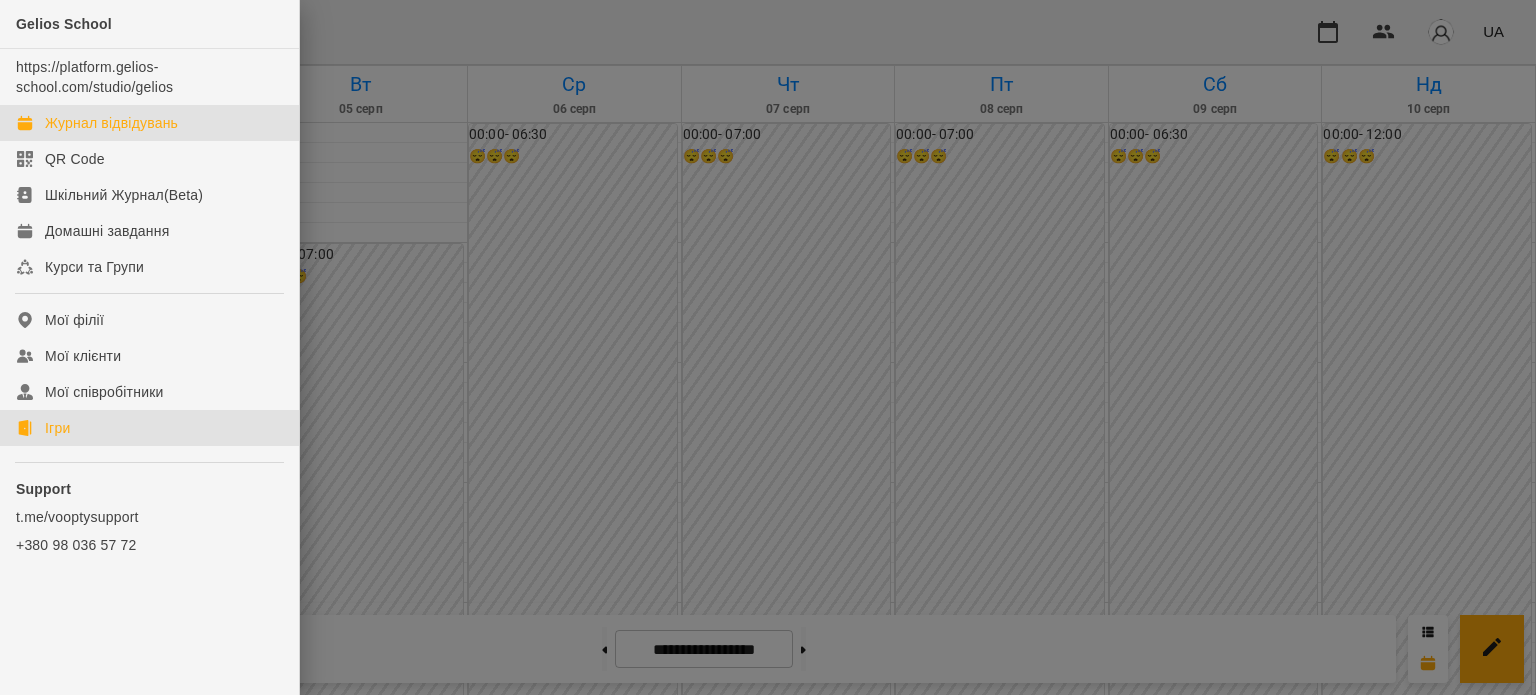 click on "Ігри" 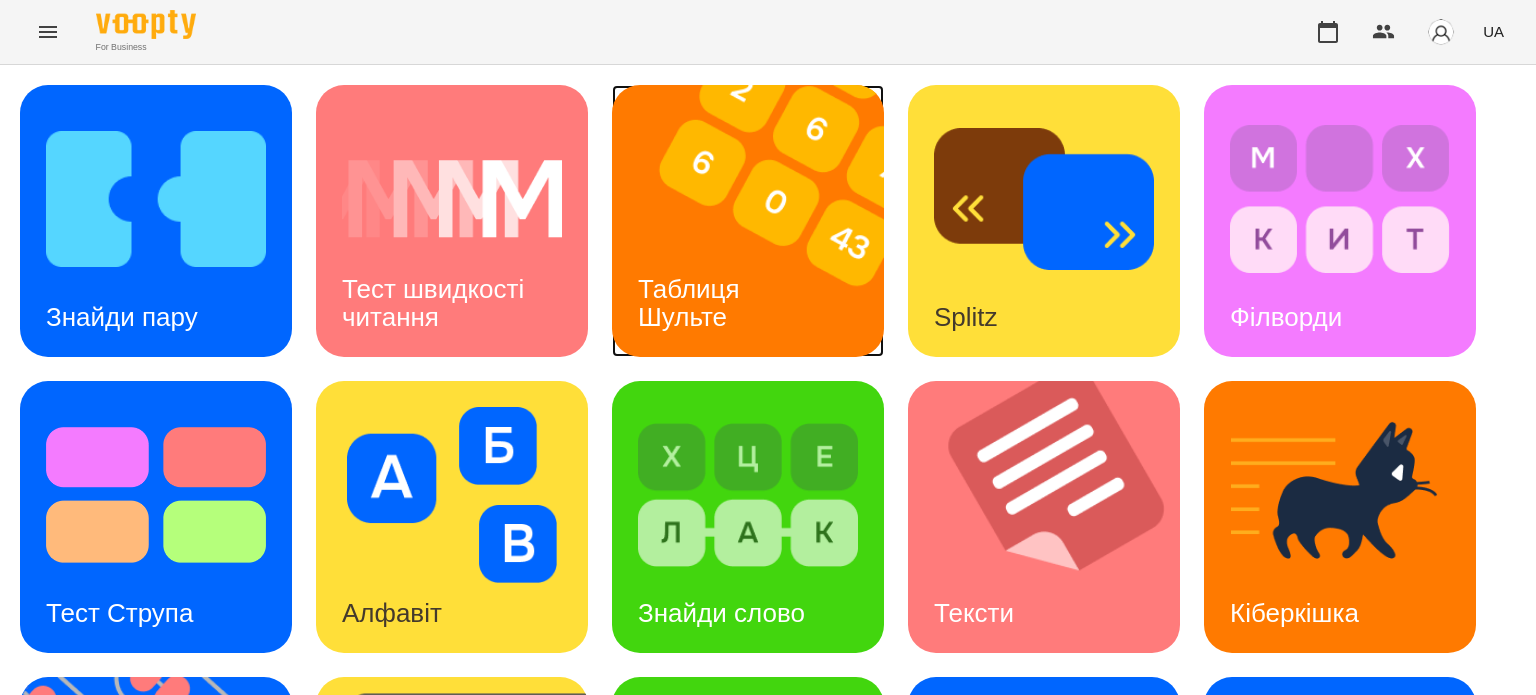 click on "Таблиця
Шульте" at bounding box center (692, 302) 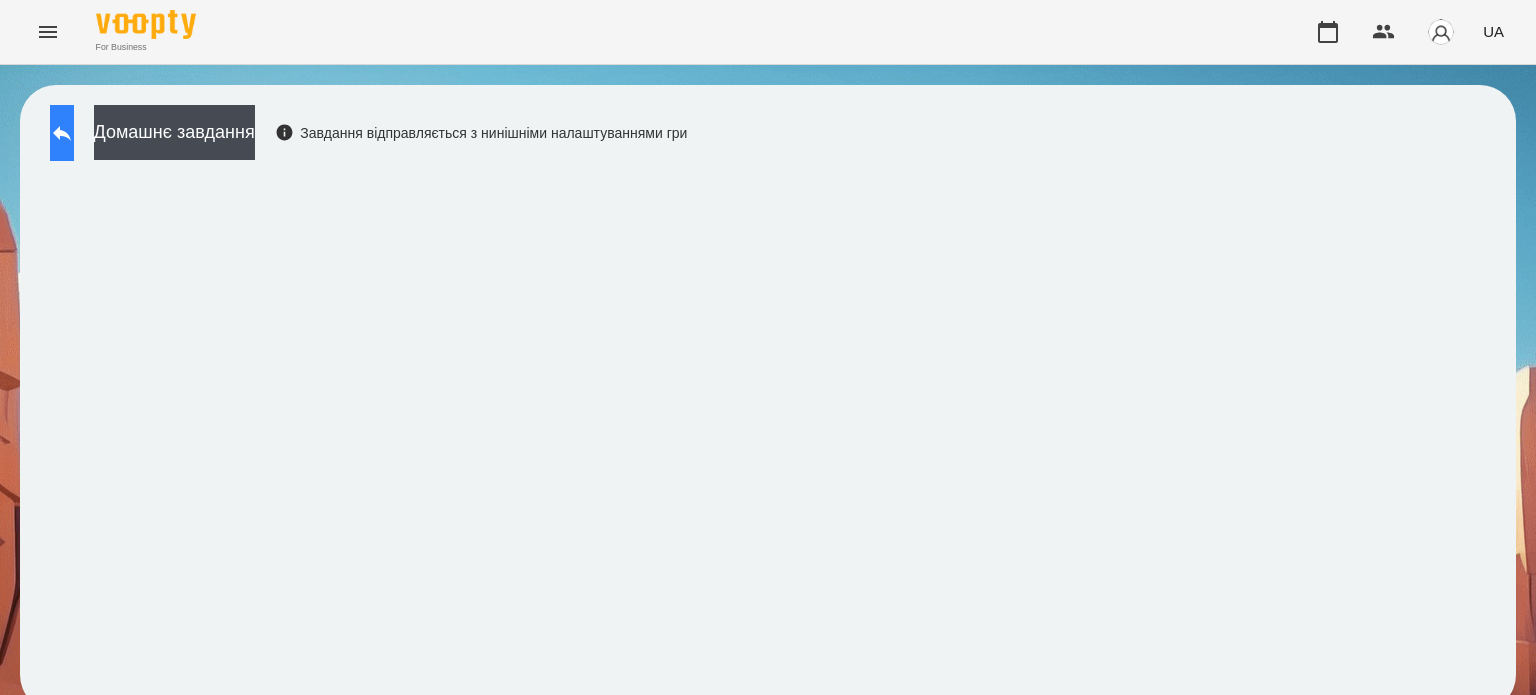 click 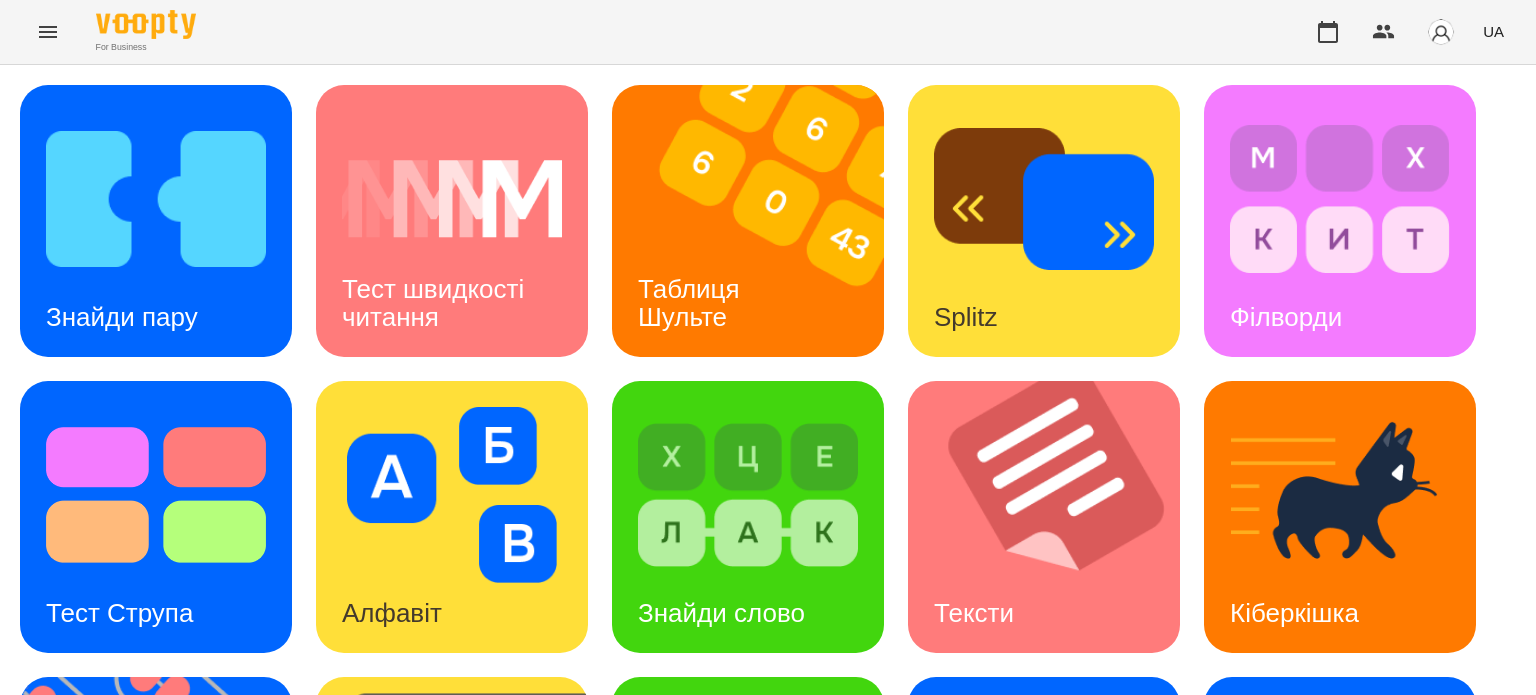 scroll, scrollTop: 552, scrollLeft: 0, axis: vertical 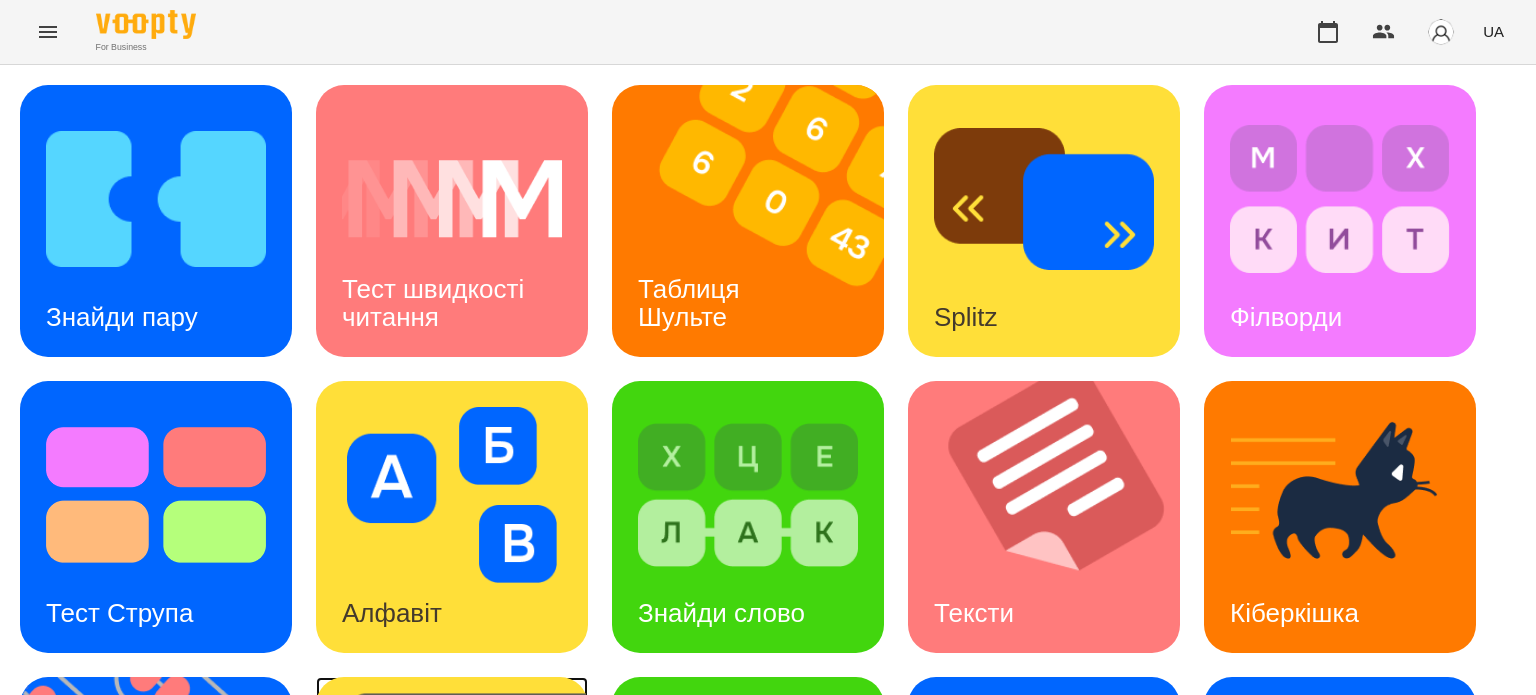 click at bounding box center (464, 813) 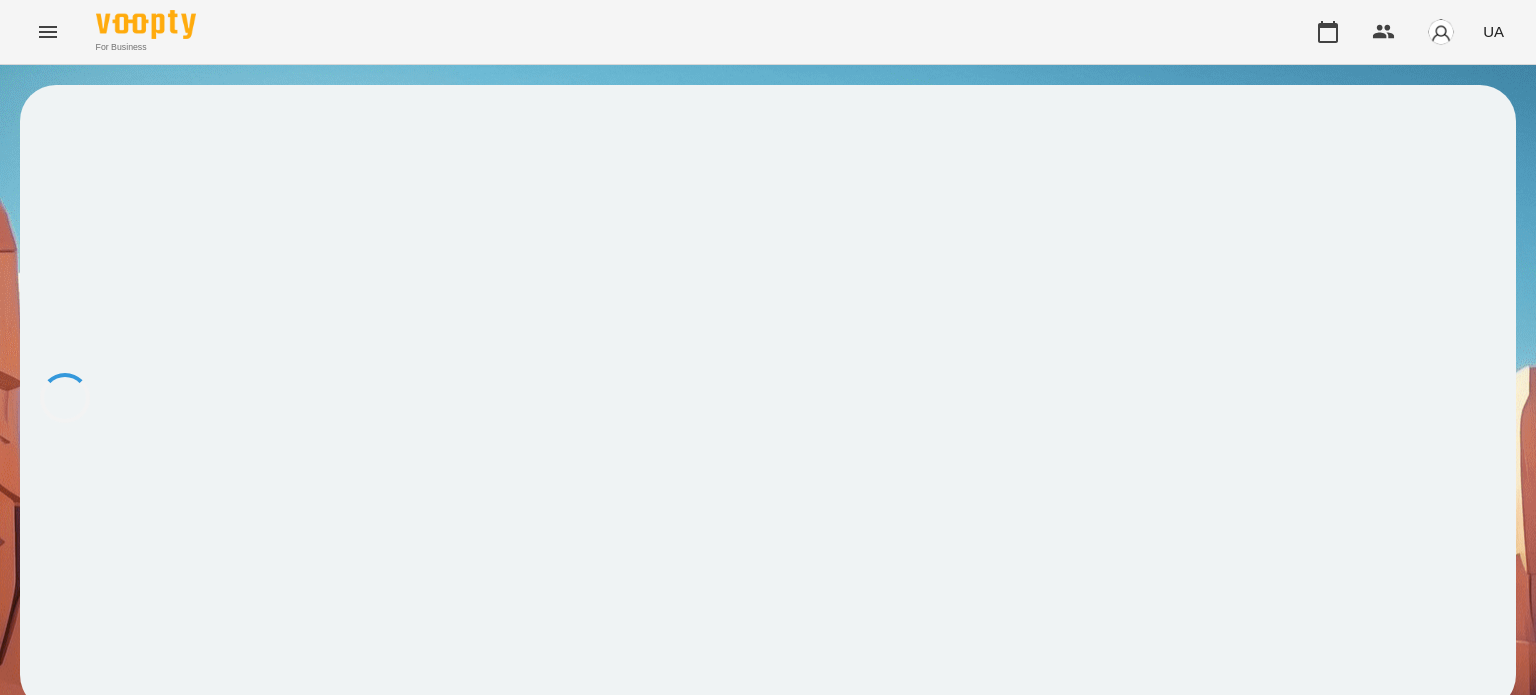 scroll, scrollTop: 0, scrollLeft: 0, axis: both 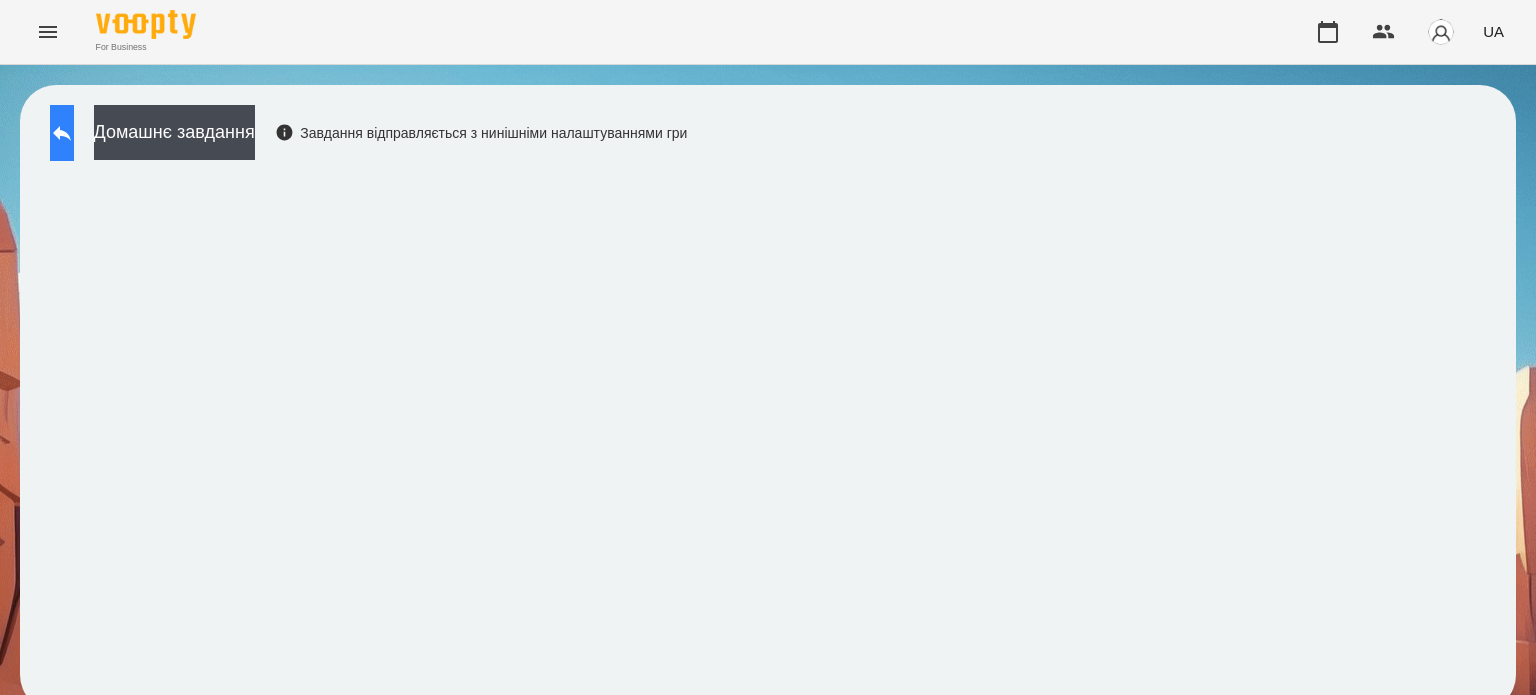 click at bounding box center (62, 133) 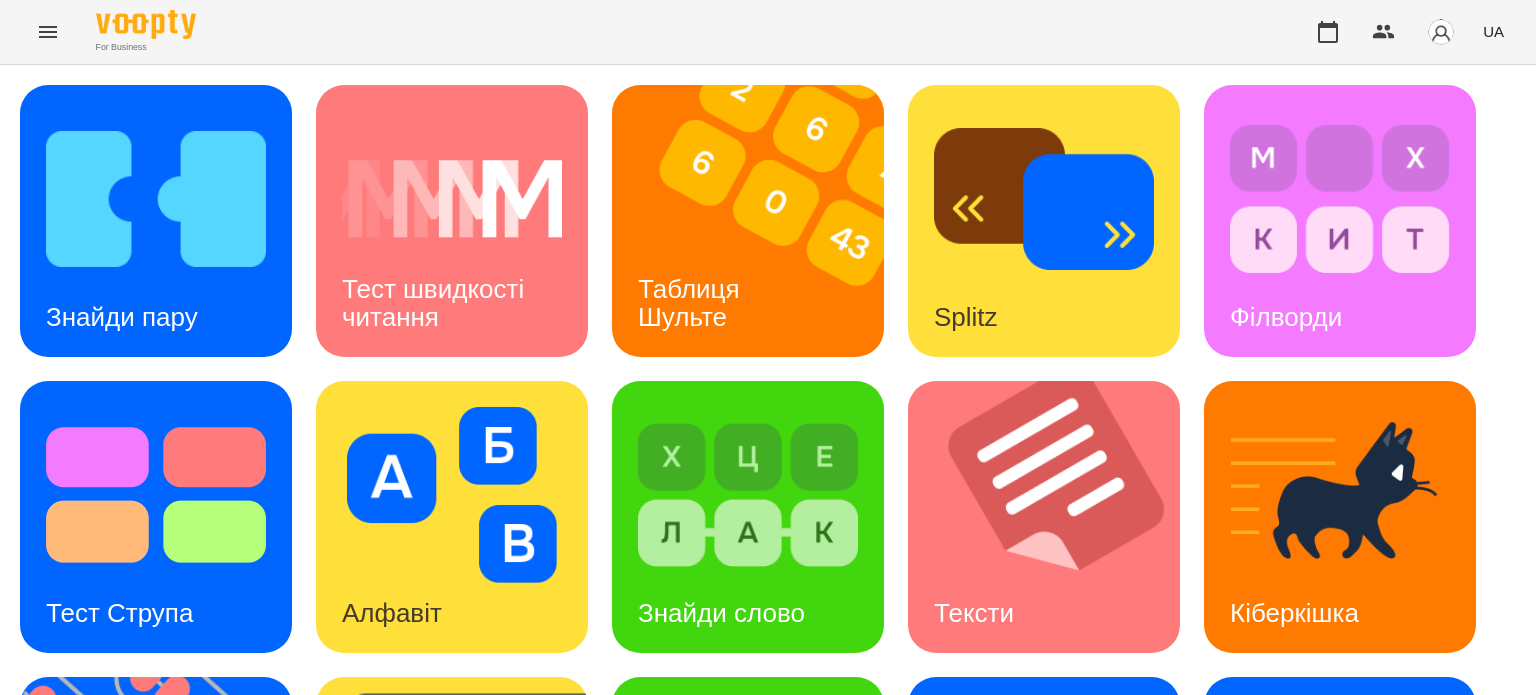 scroll, scrollTop: 164, scrollLeft: 0, axis: vertical 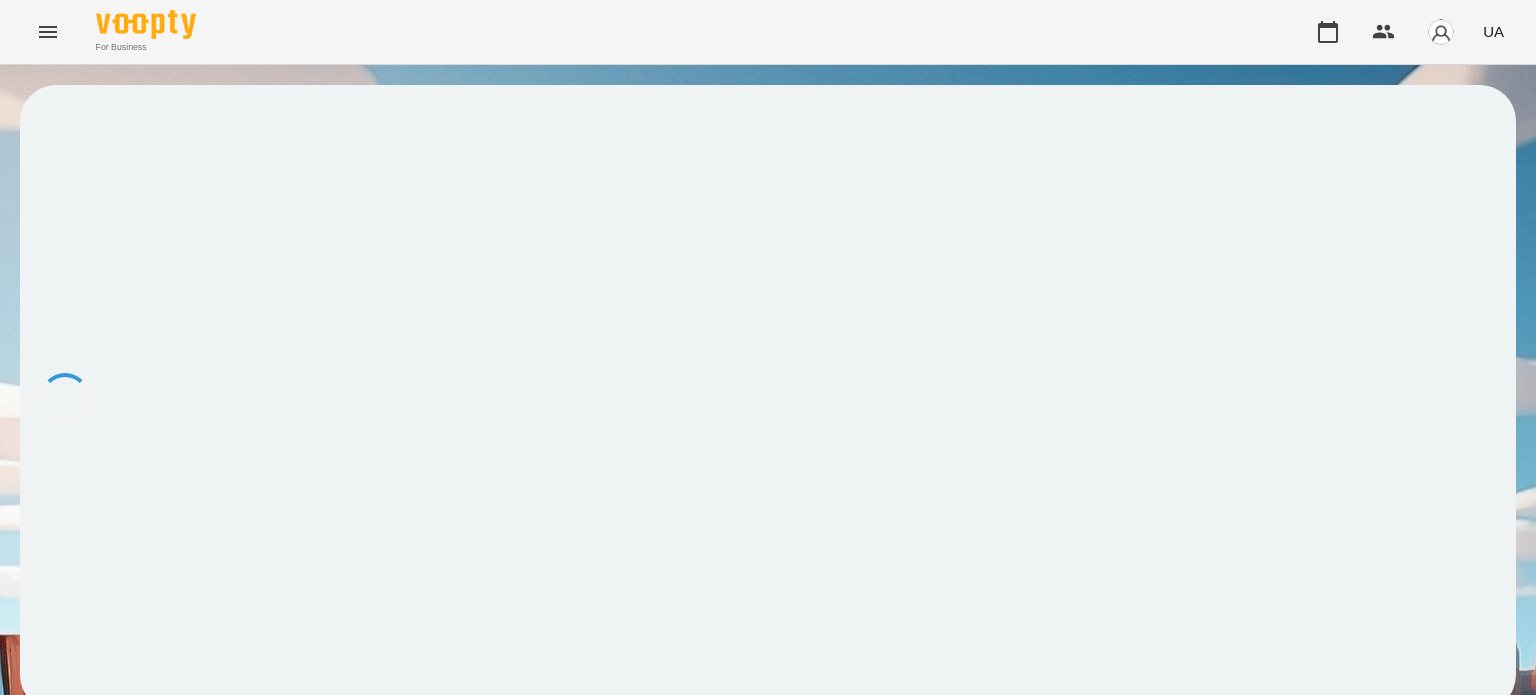 click at bounding box center [768, 398] 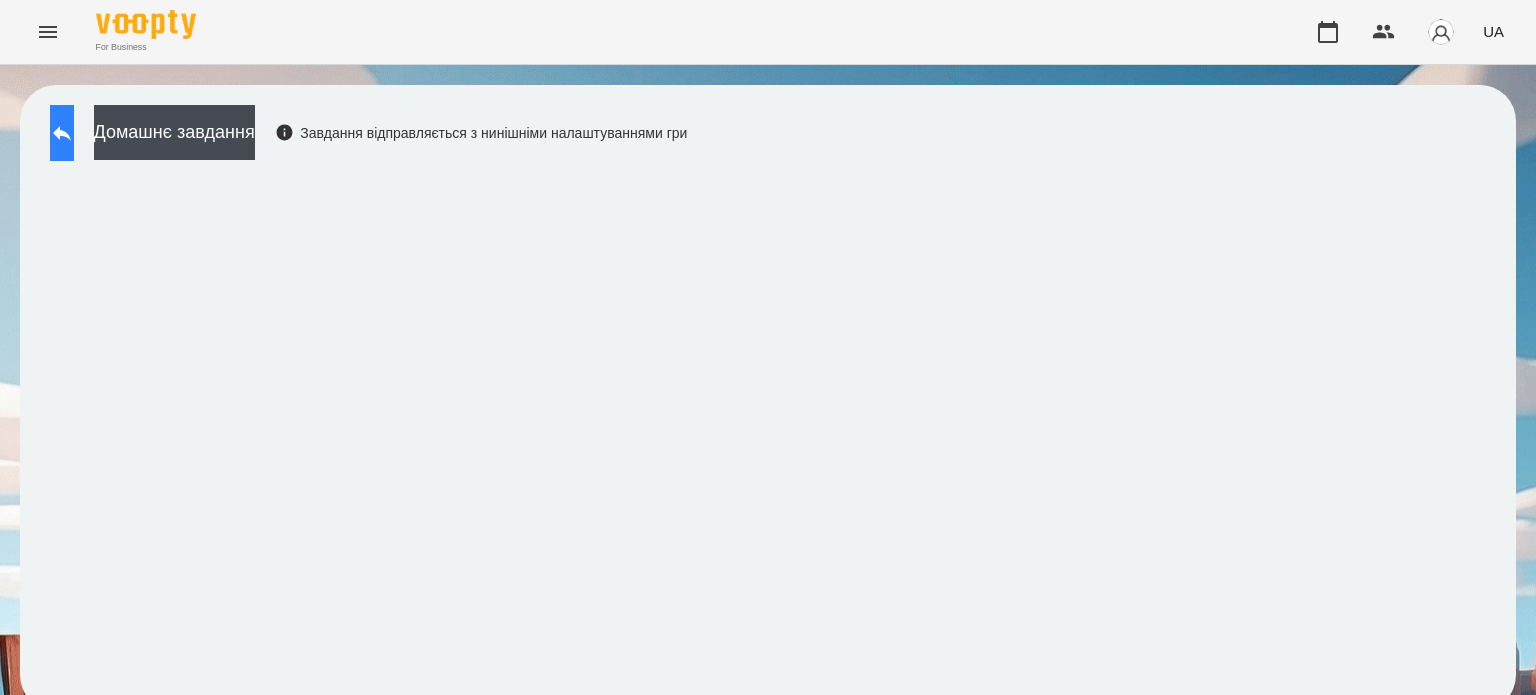 click 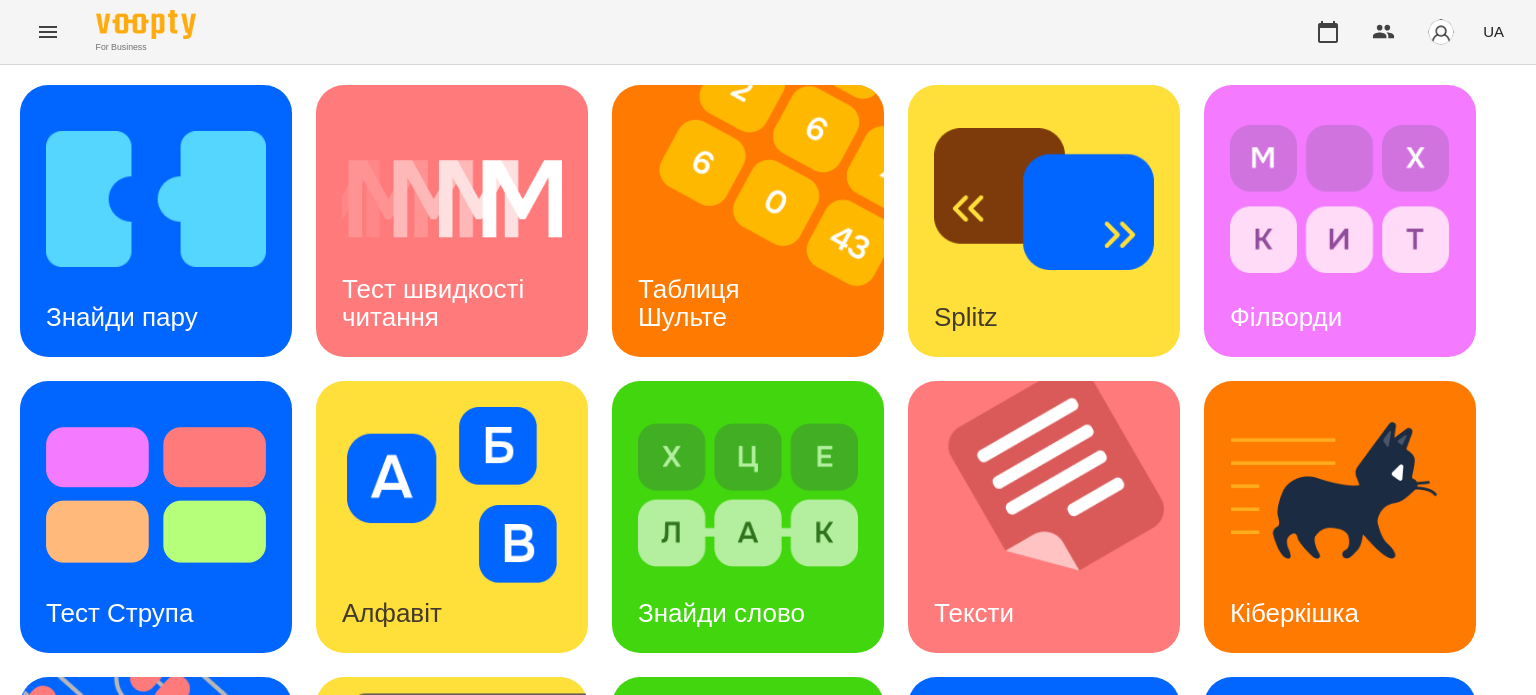 scroll, scrollTop: 569, scrollLeft: 0, axis: vertical 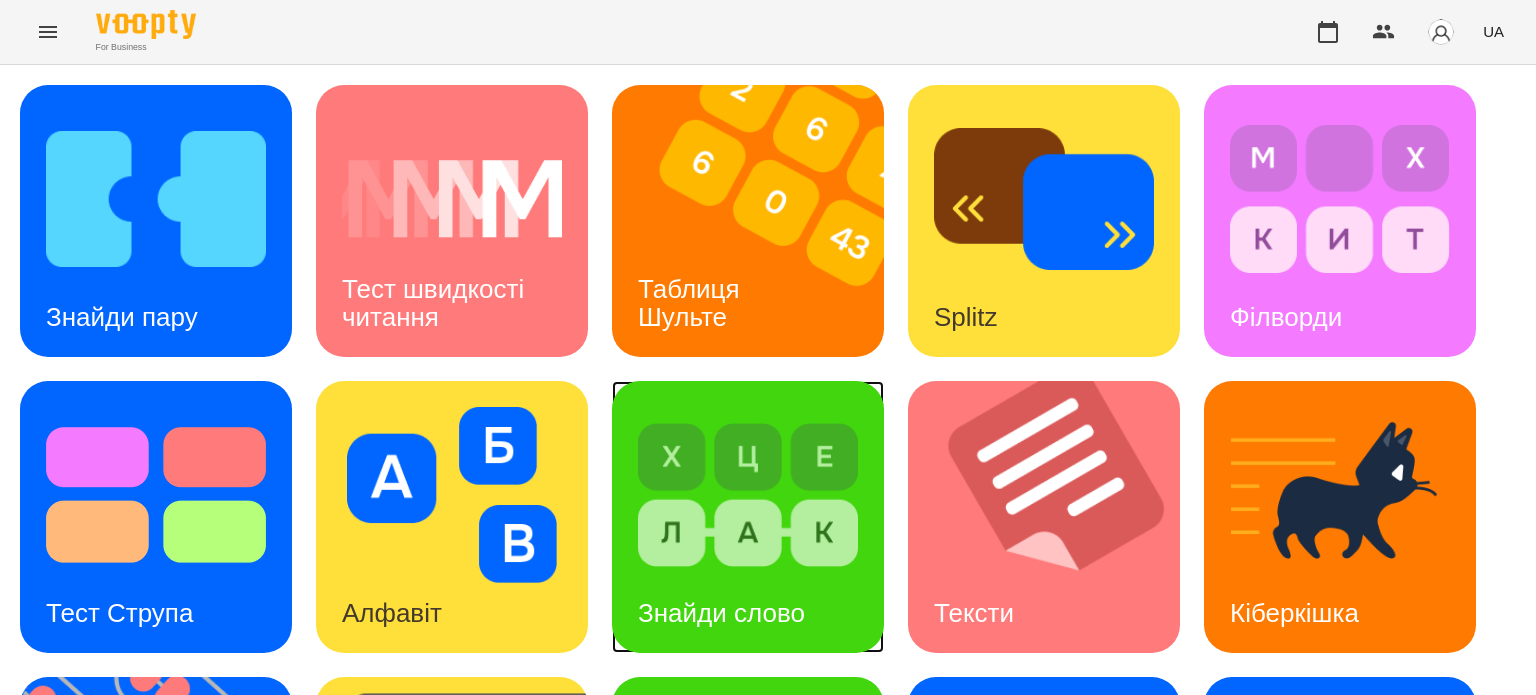 click on "Знайди слово" at bounding box center [721, 613] 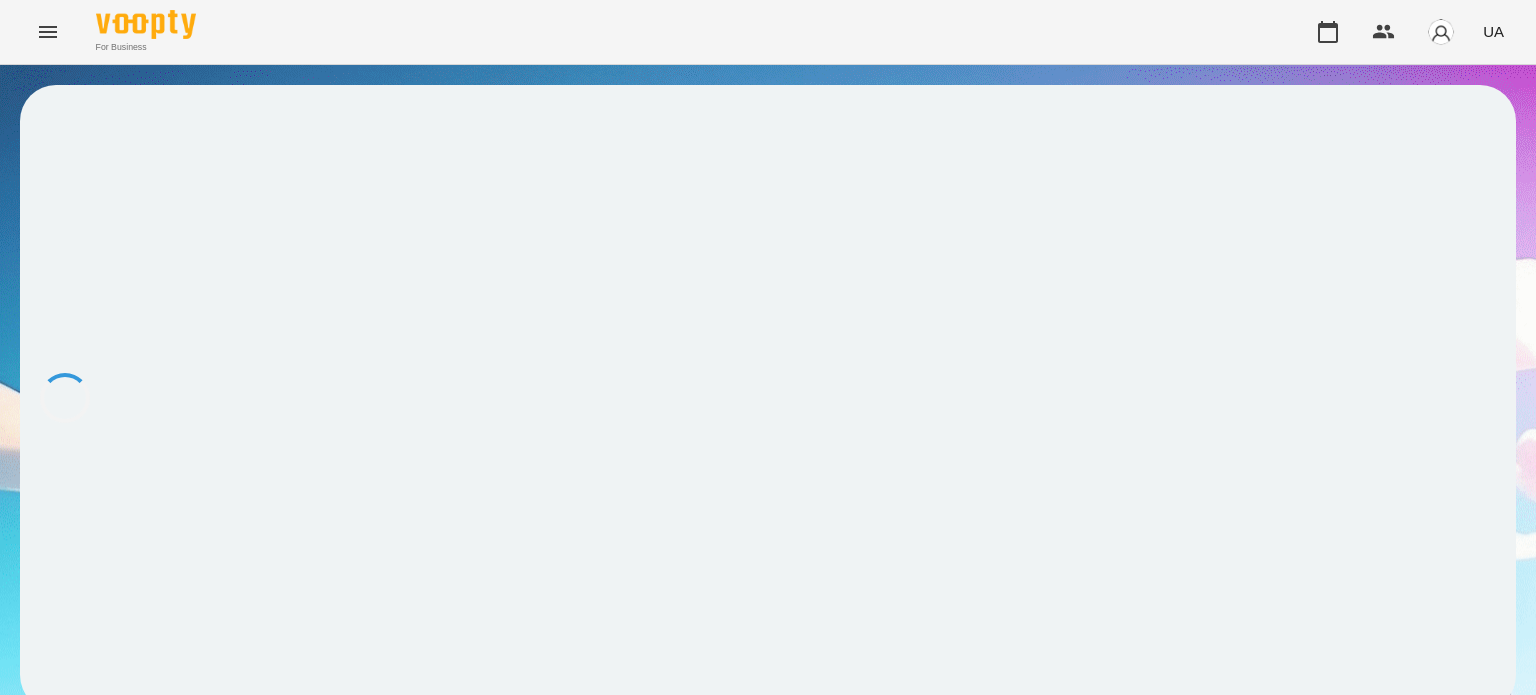 click at bounding box center [768, 398] 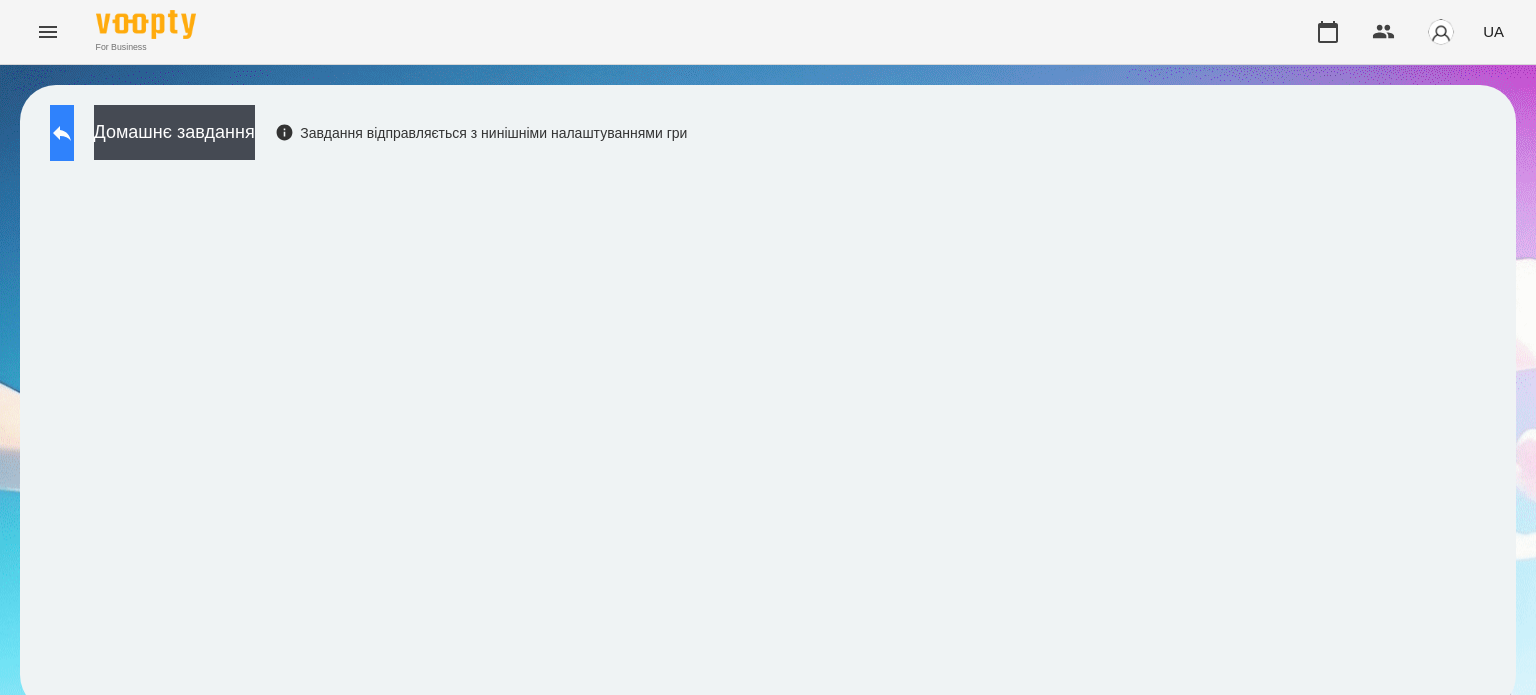 click 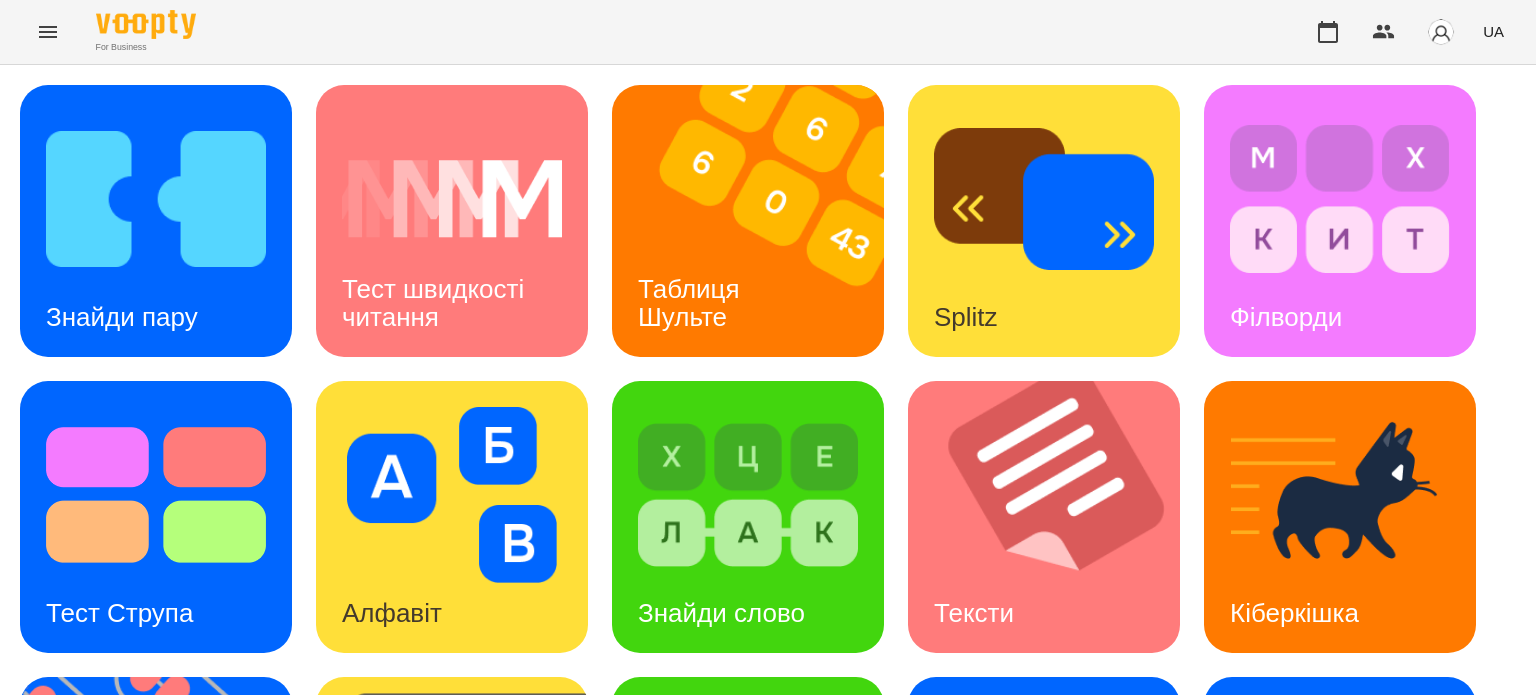 scroll, scrollTop: 200, scrollLeft: 0, axis: vertical 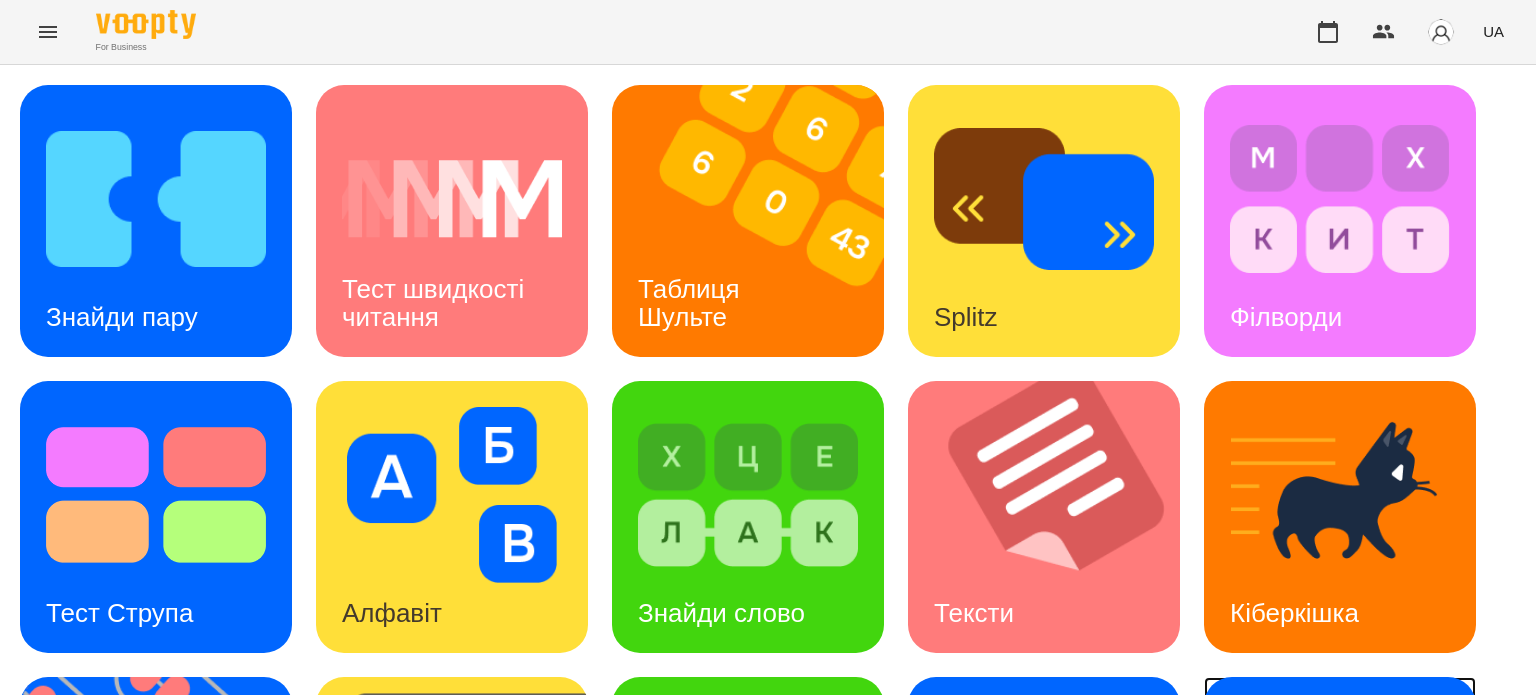 click on "Ментальний
рахунок" at bounding box center (1308, 894) 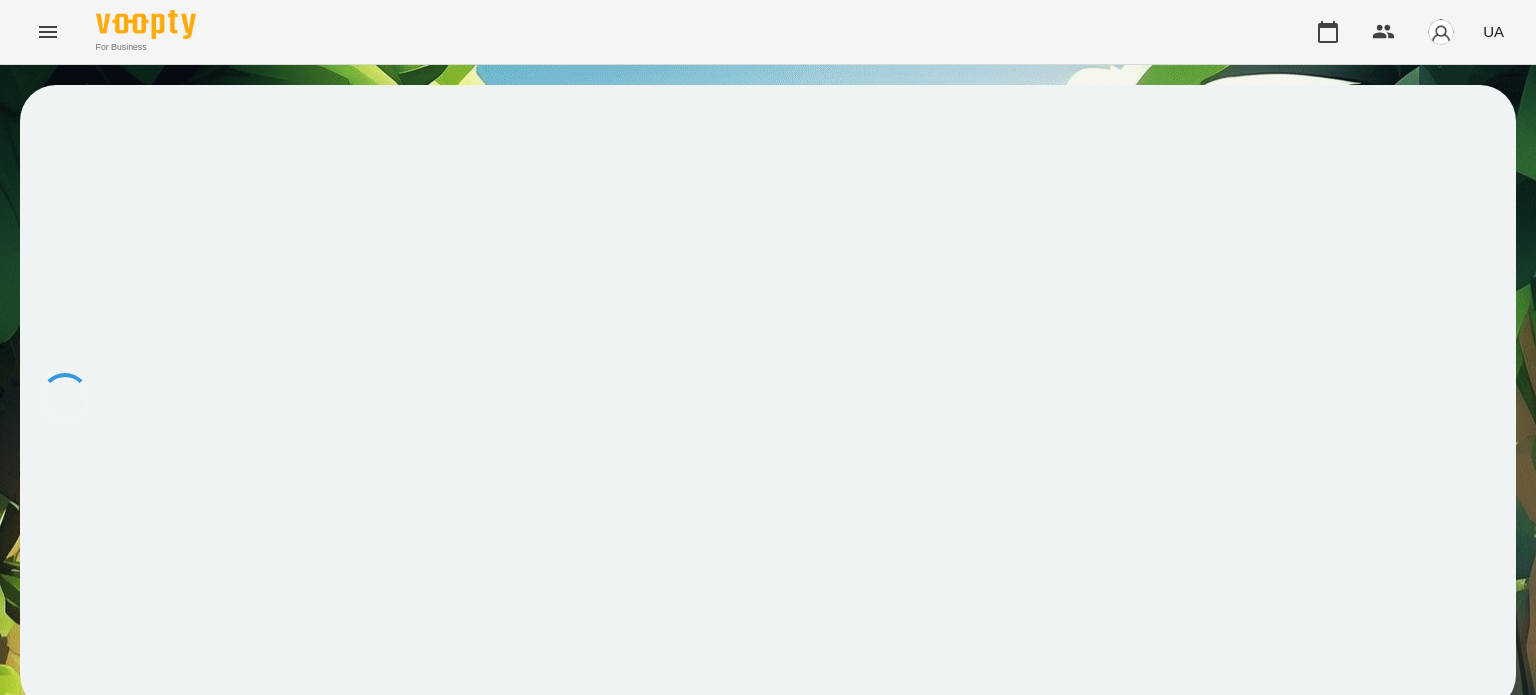 scroll, scrollTop: 0, scrollLeft: 0, axis: both 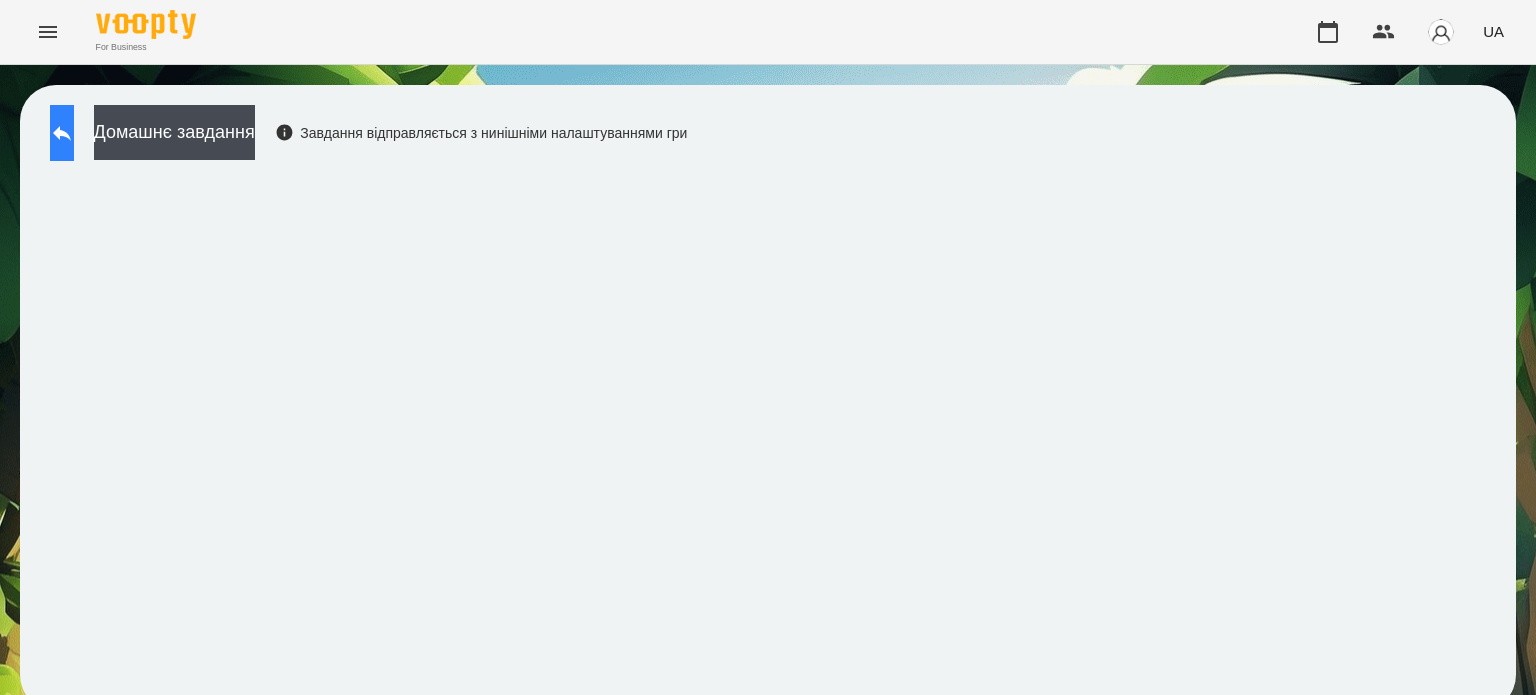 click 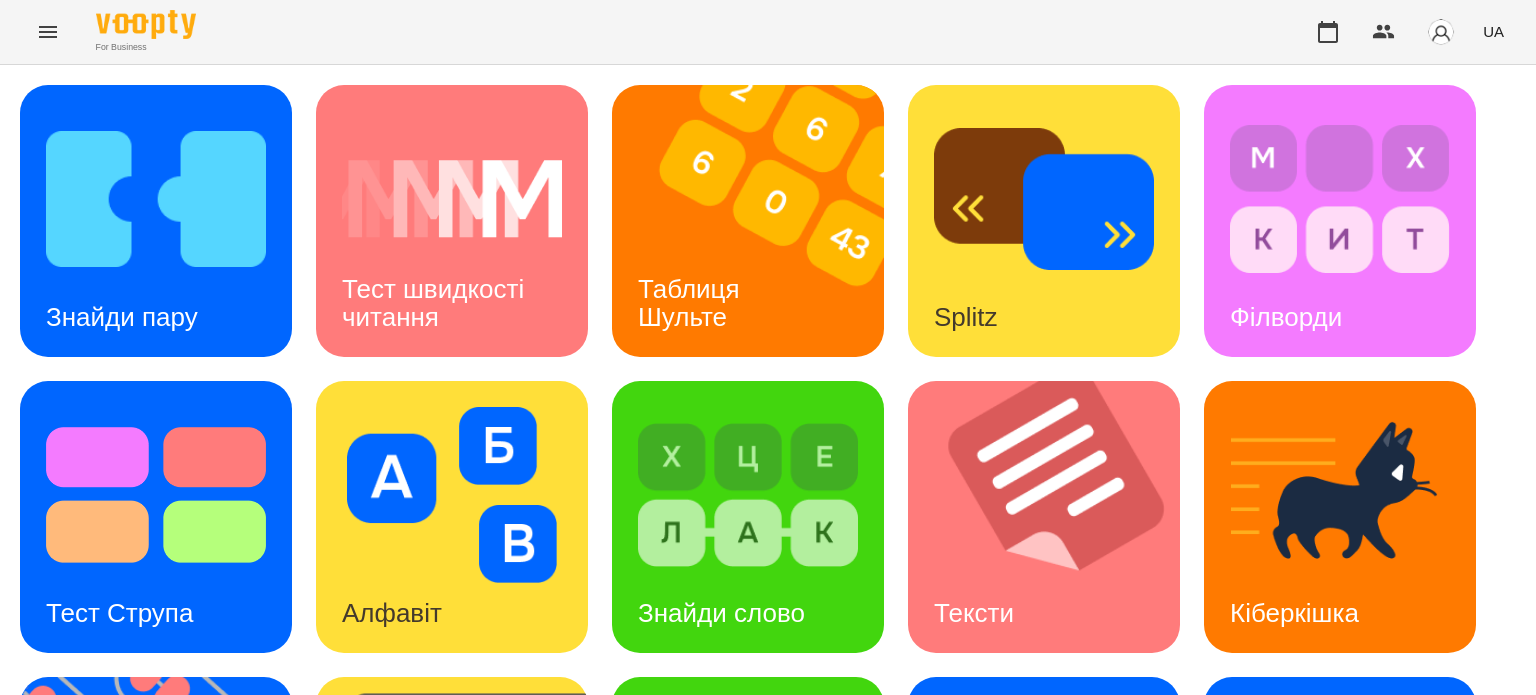 scroll, scrollTop: 515, scrollLeft: 0, axis: vertical 